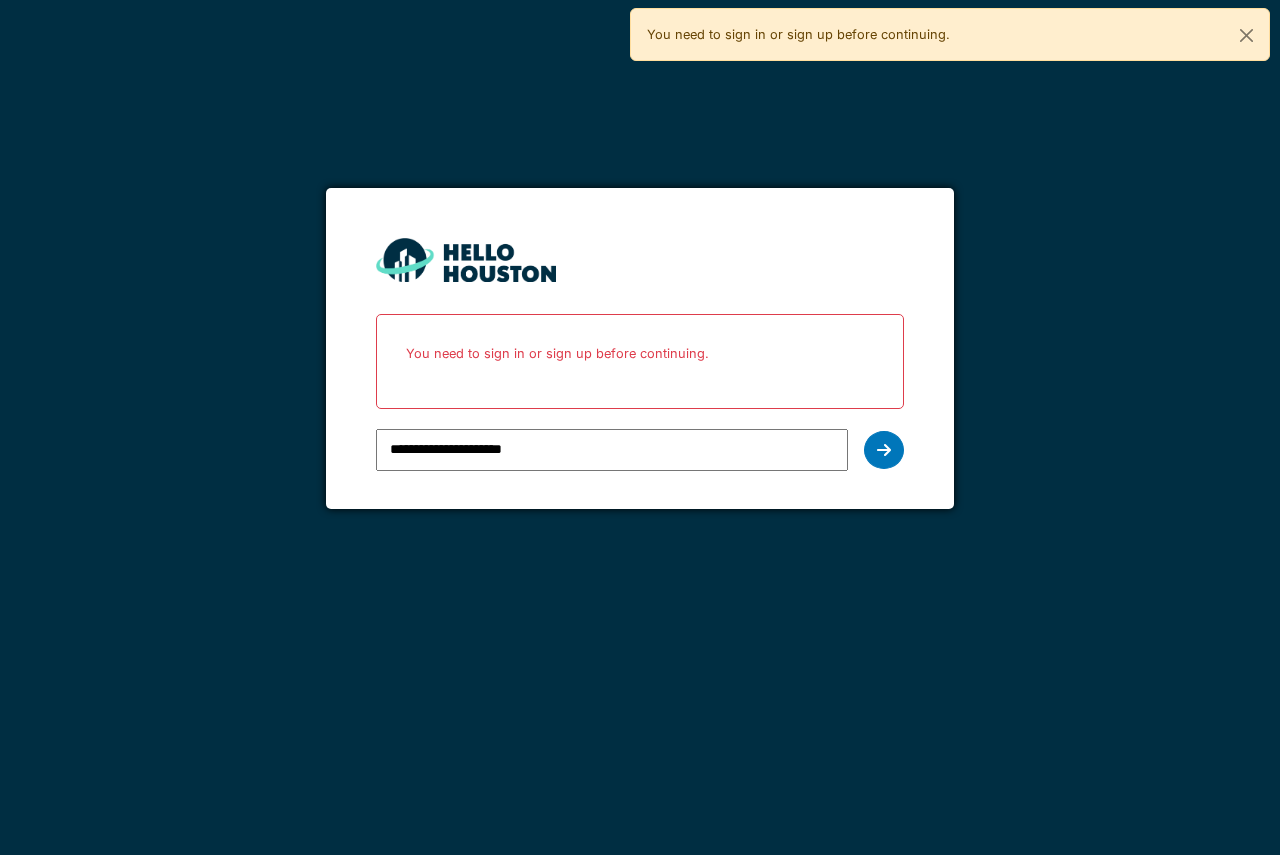 scroll, scrollTop: 0, scrollLeft: 0, axis: both 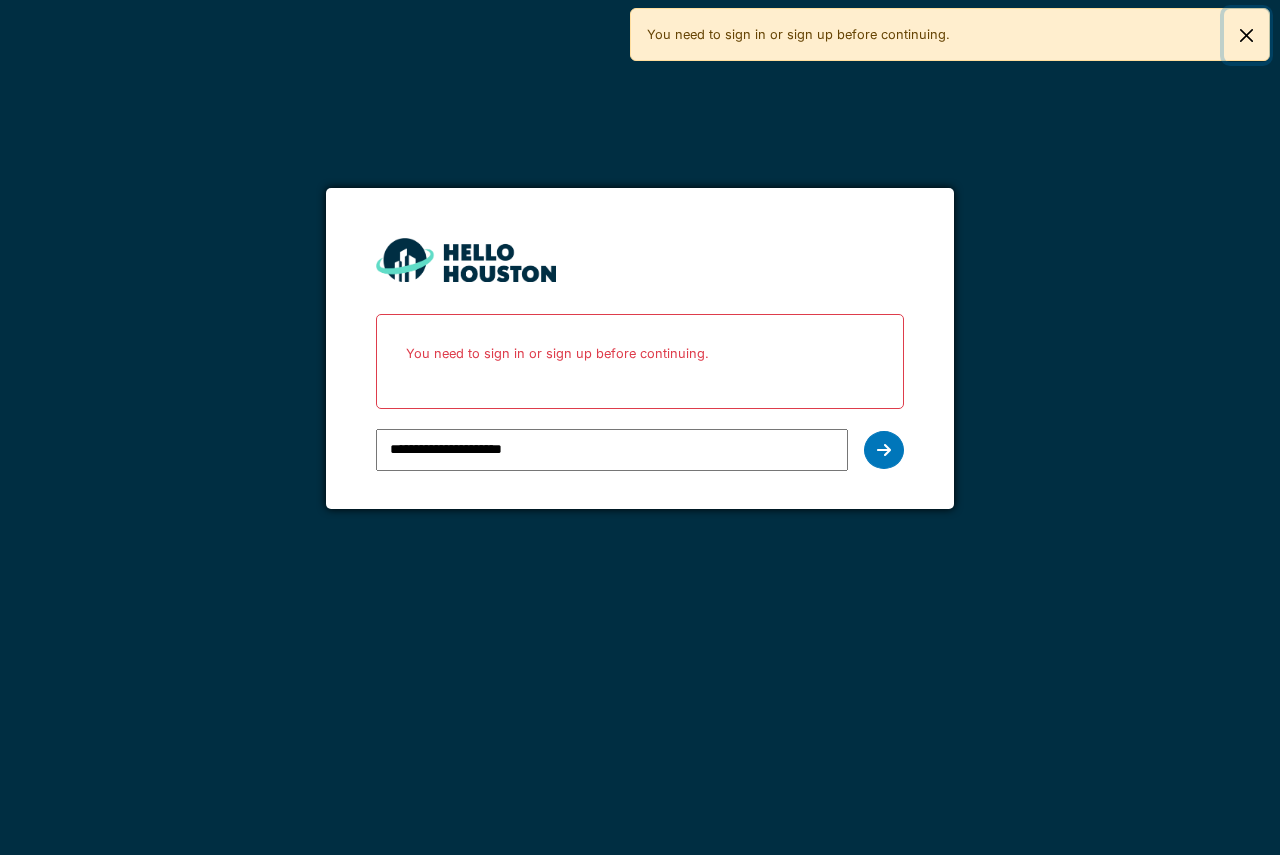 click at bounding box center [1246, 35] 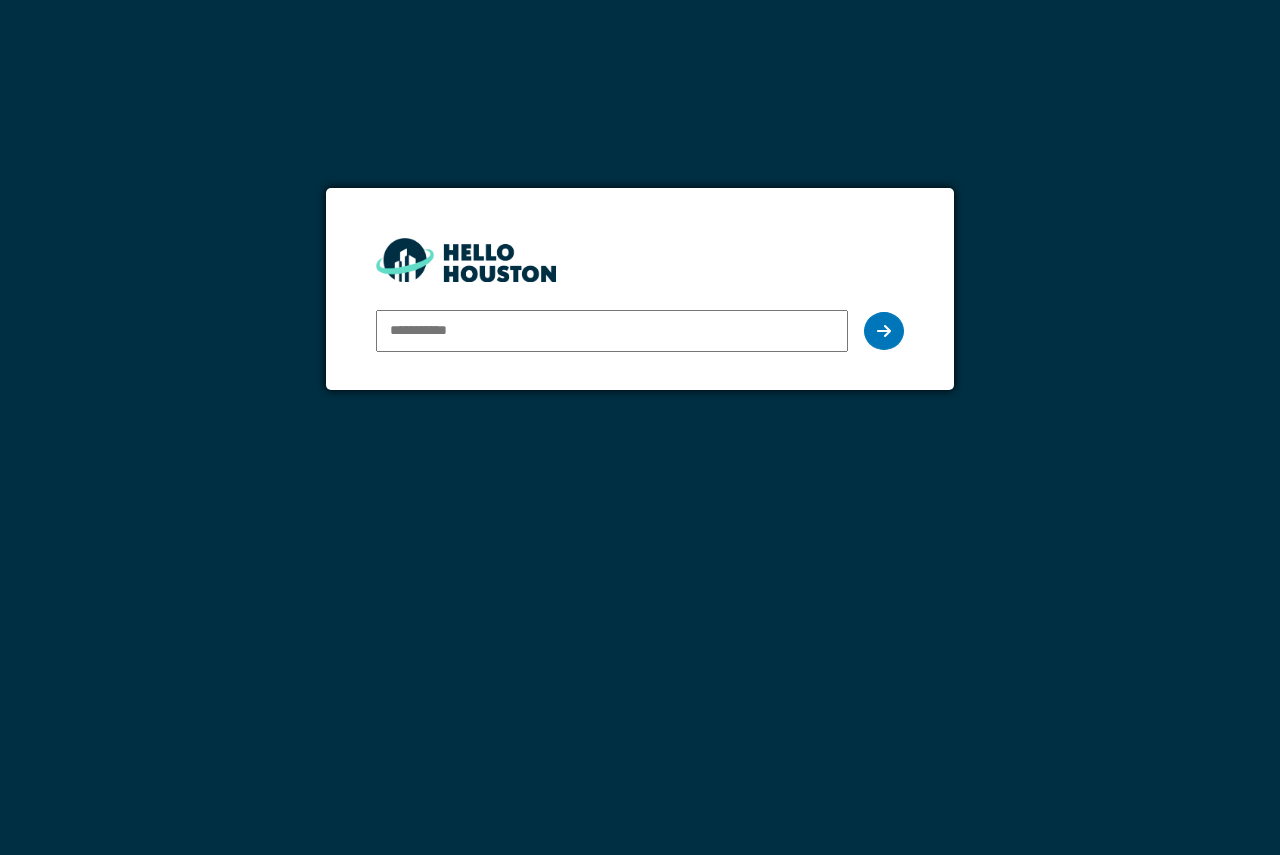 scroll, scrollTop: 0, scrollLeft: 0, axis: both 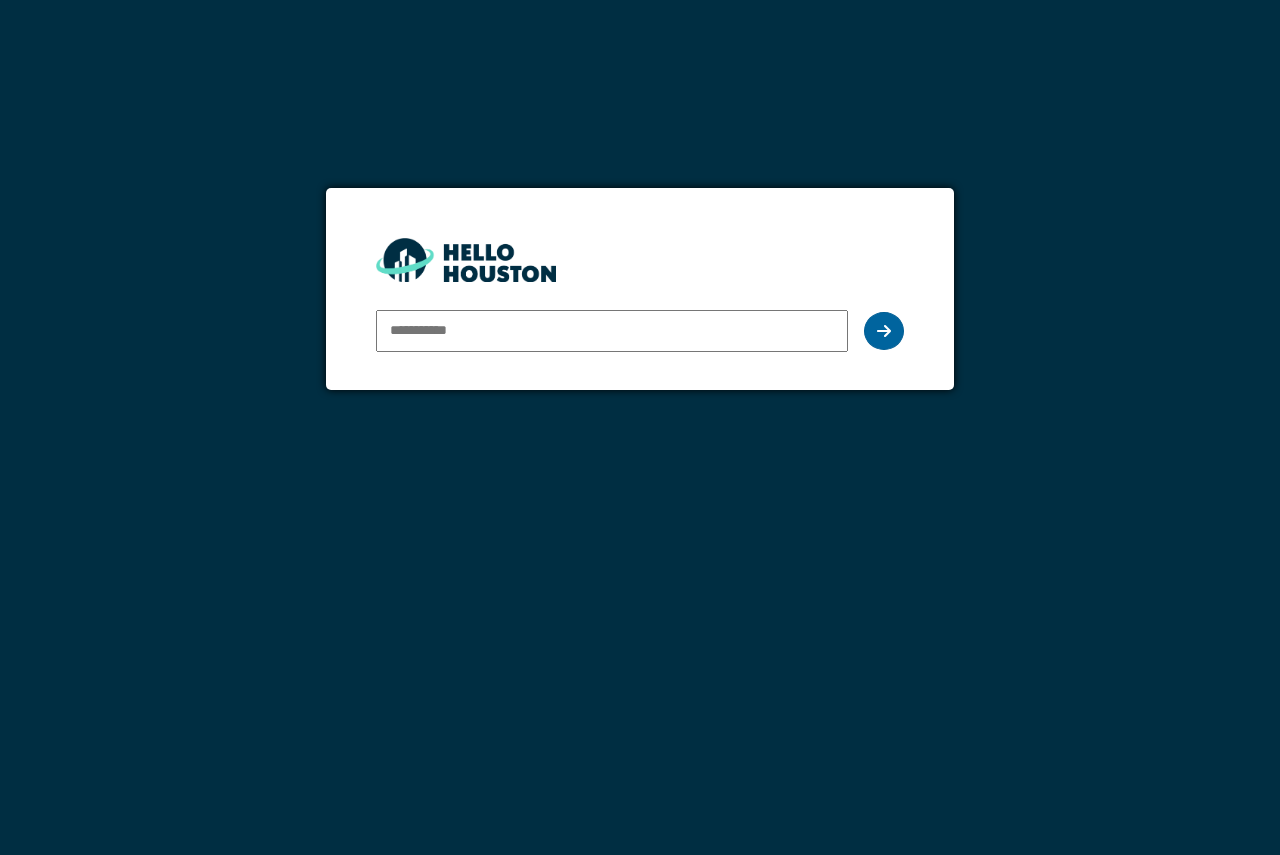 type on "**********" 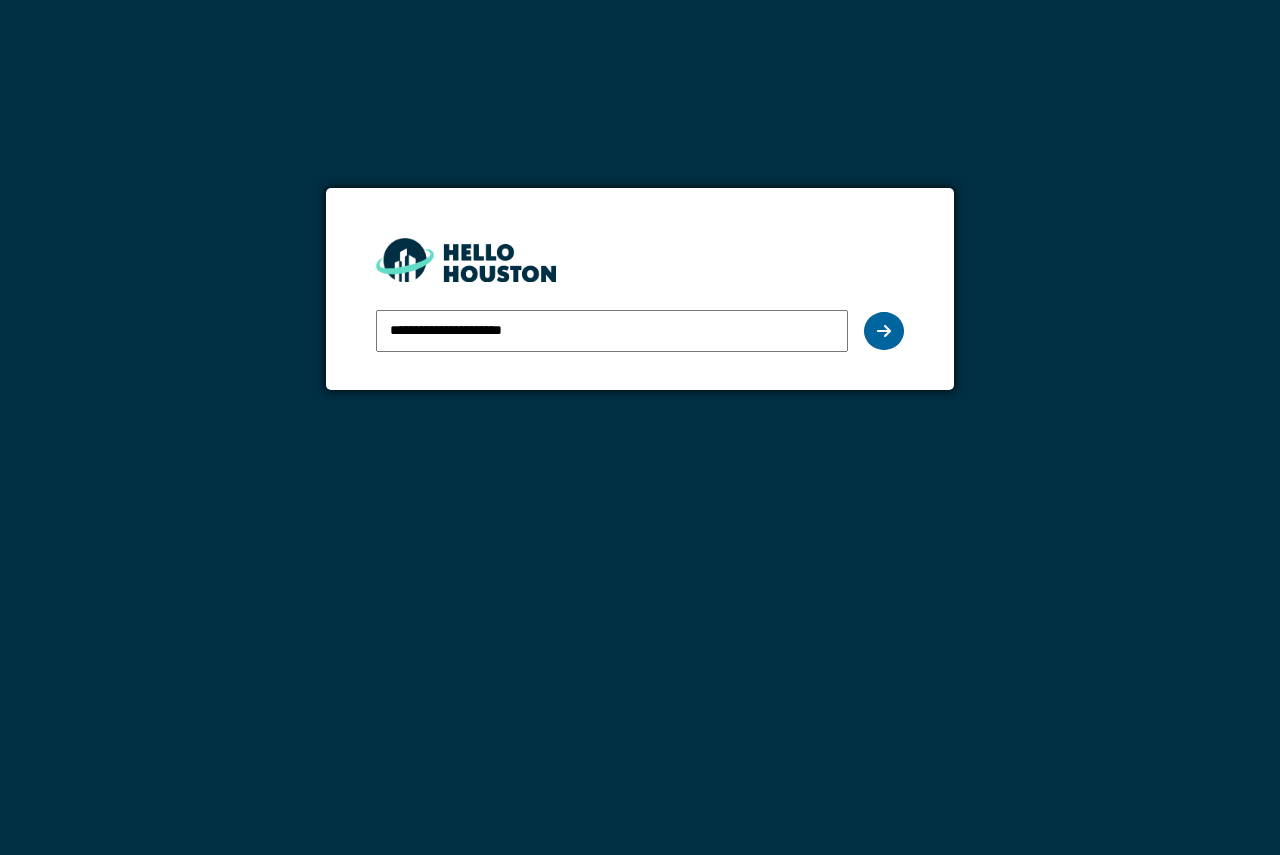 click at bounding box center [884, 331] 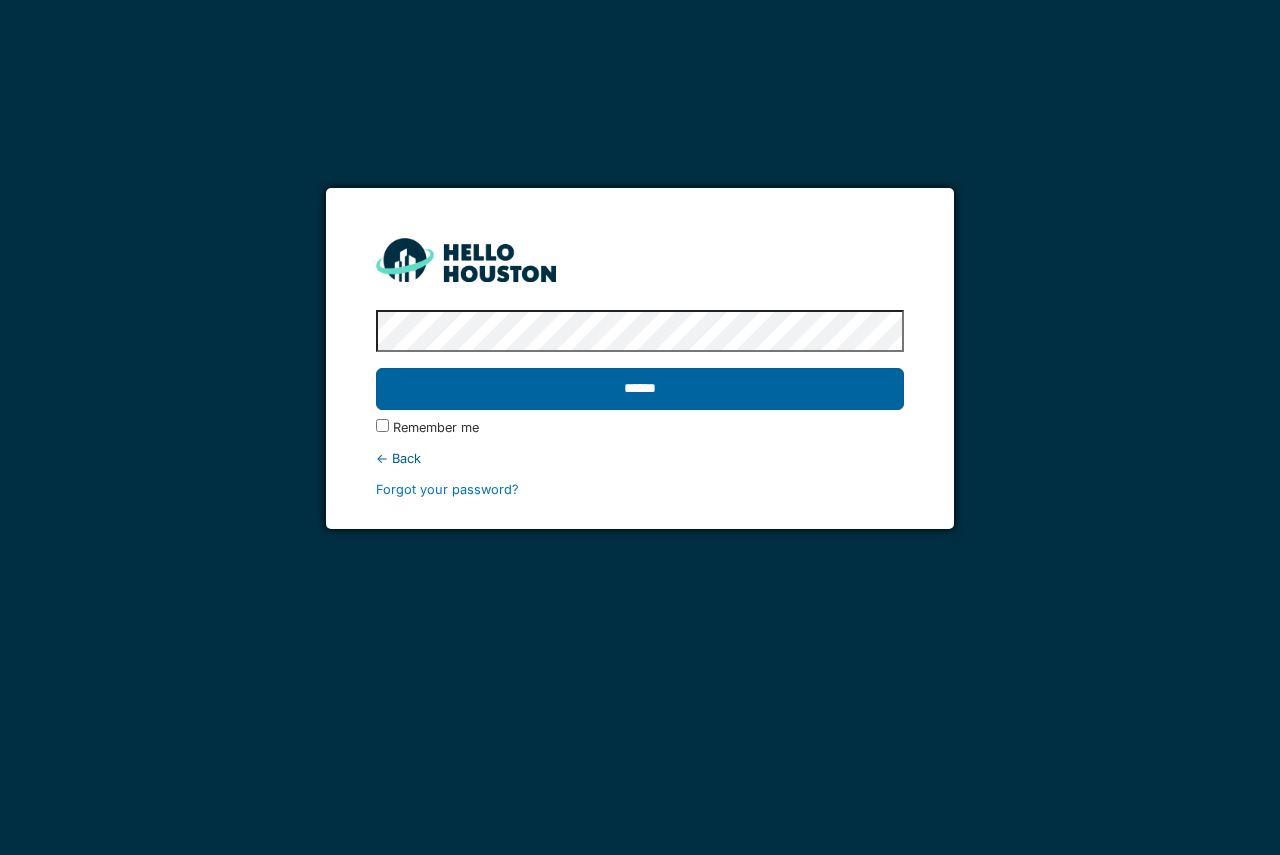 click on "******" at bounding box center (639, 389) 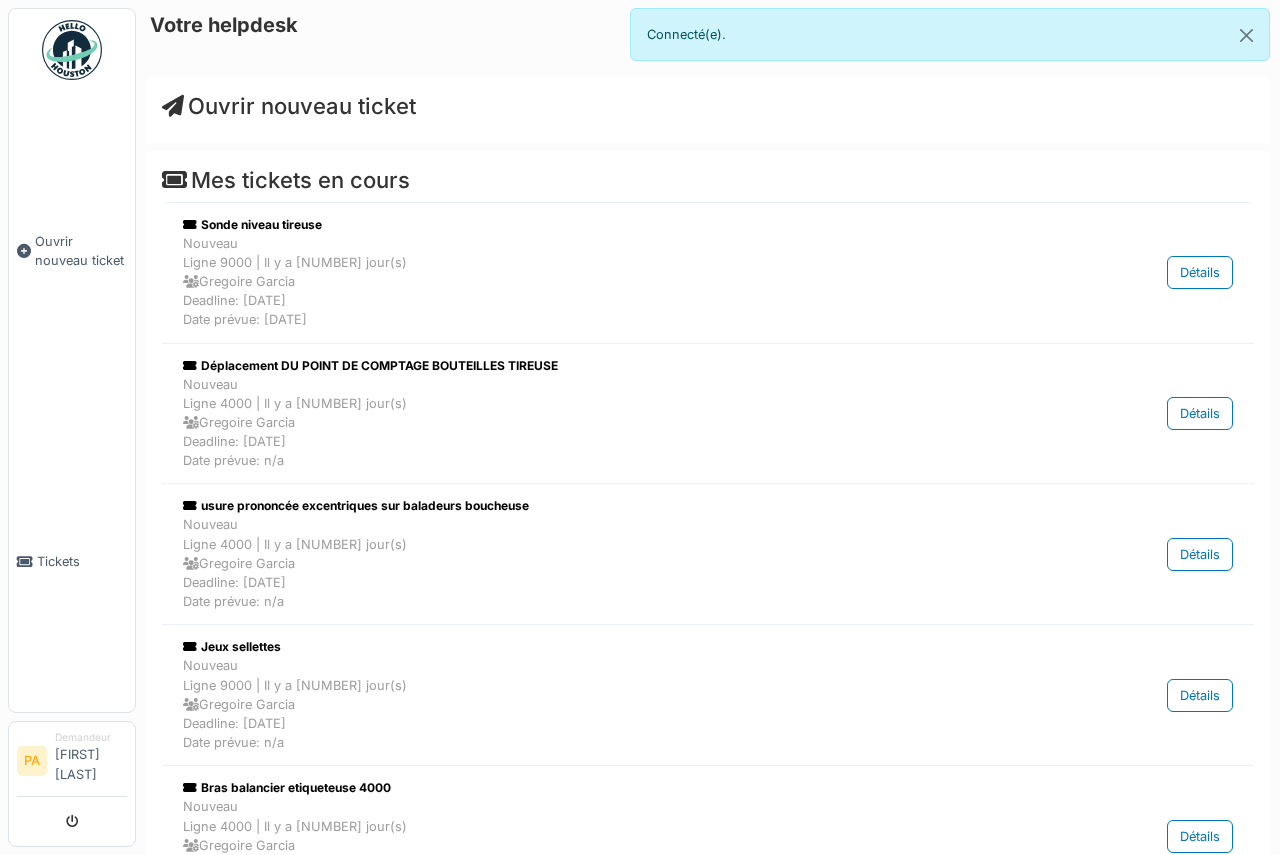 scroll, scrollTop: 0, scrollLeft: 0, axis: both 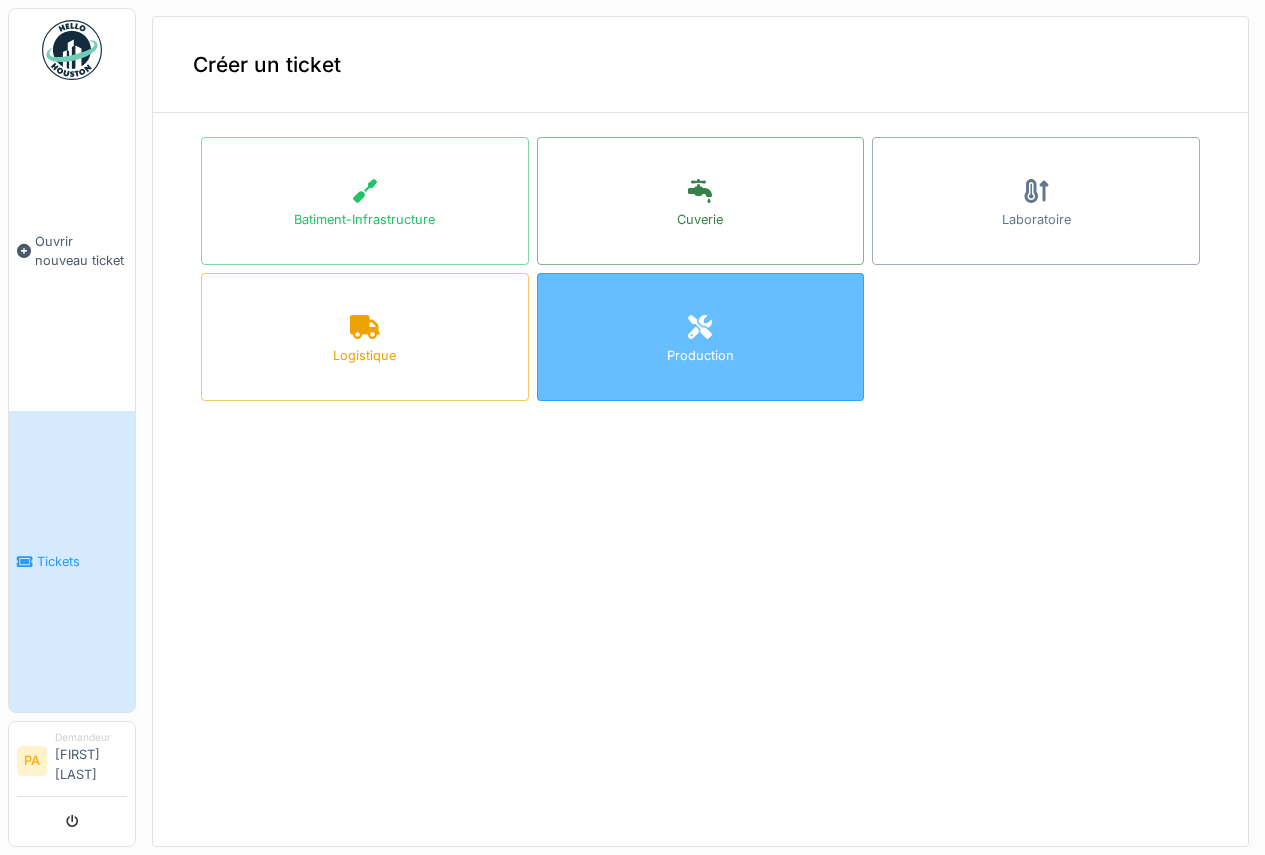 click 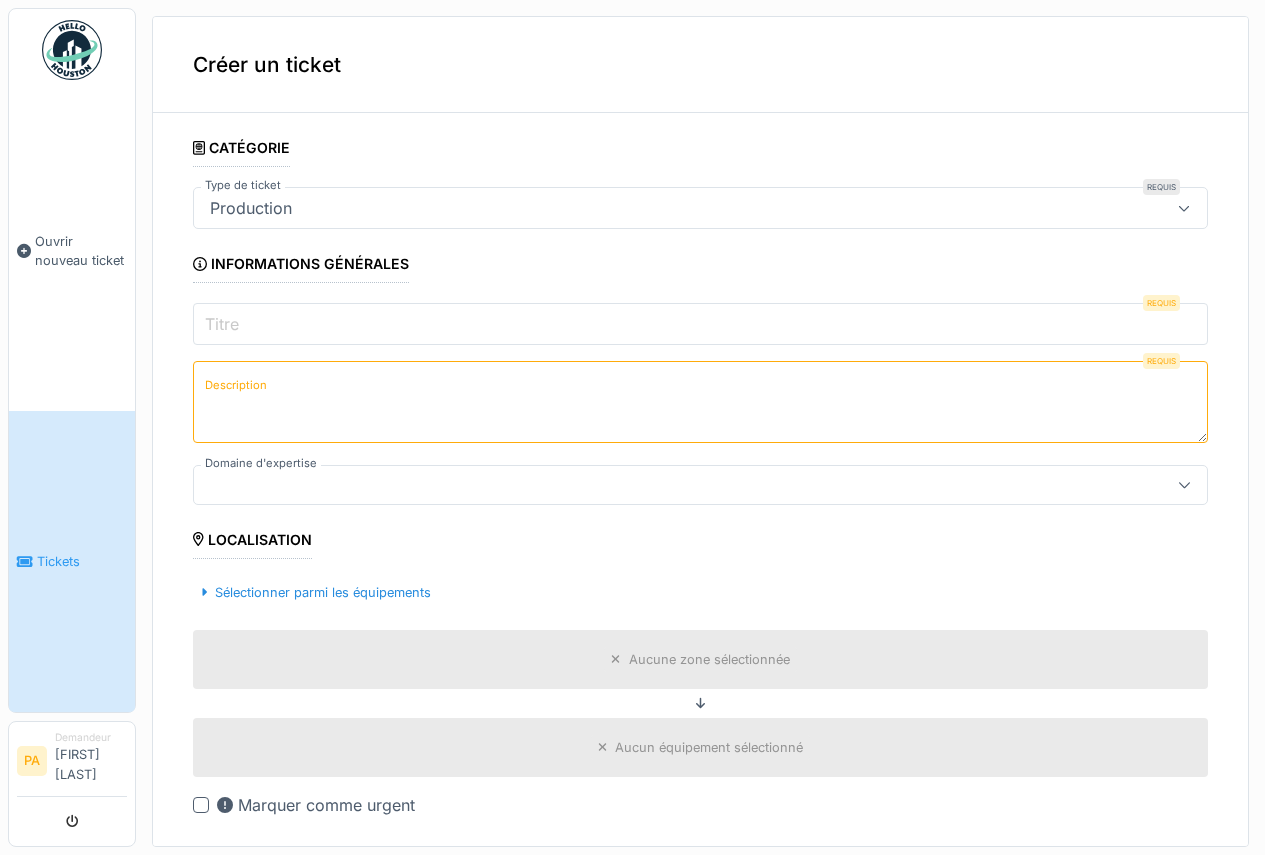 click on "Titre" at bounding box center [700, 324] 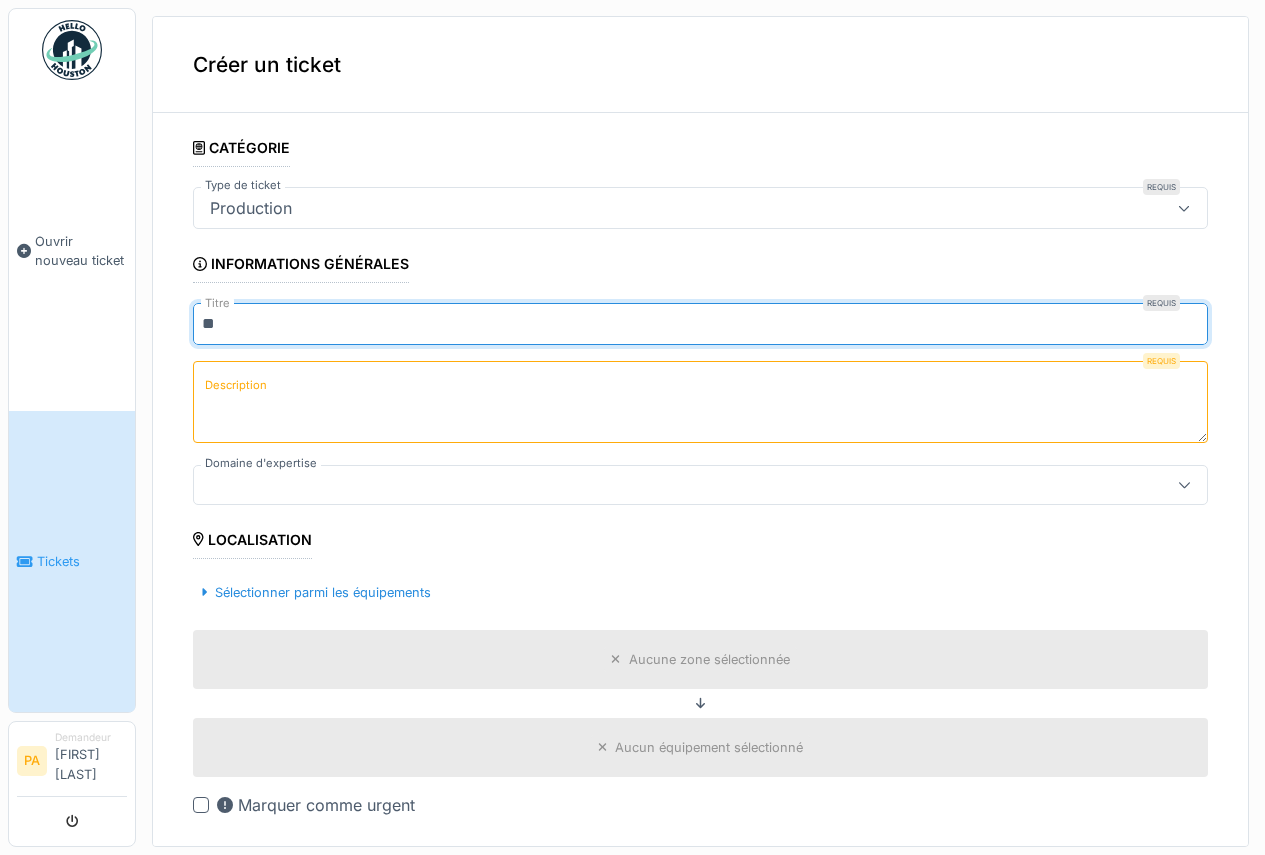 type on "*" 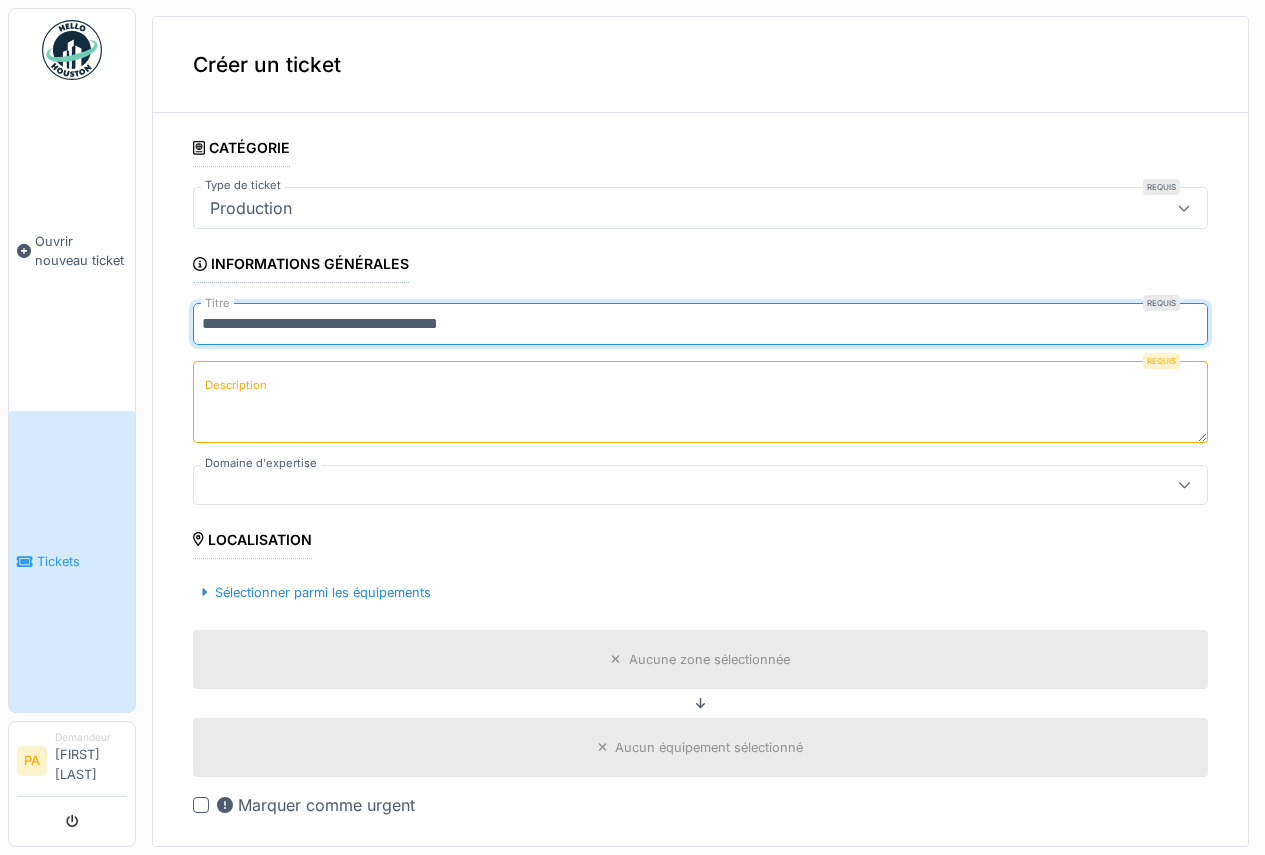 type on "**********" 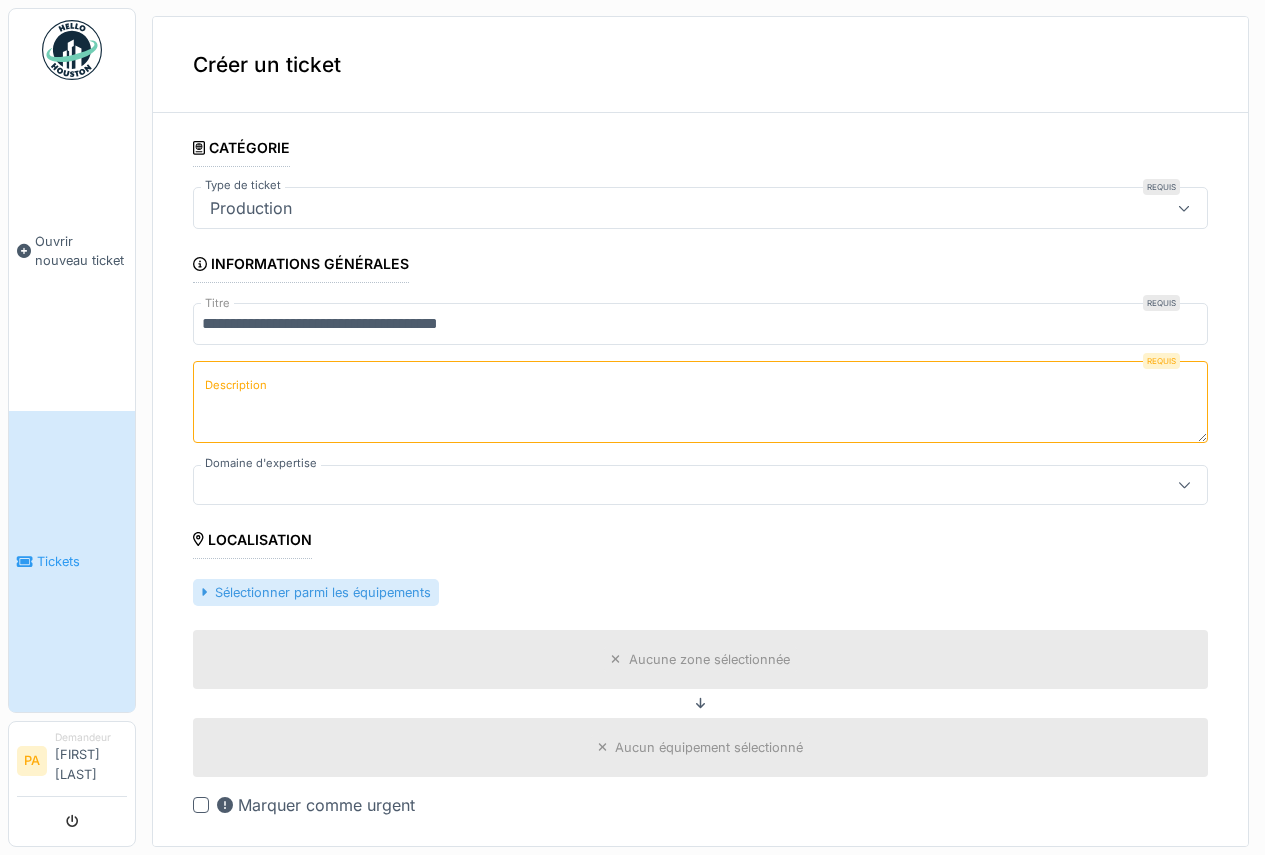 click on "Sélectionner parmi les équipements" at bounding box center (316, 592) 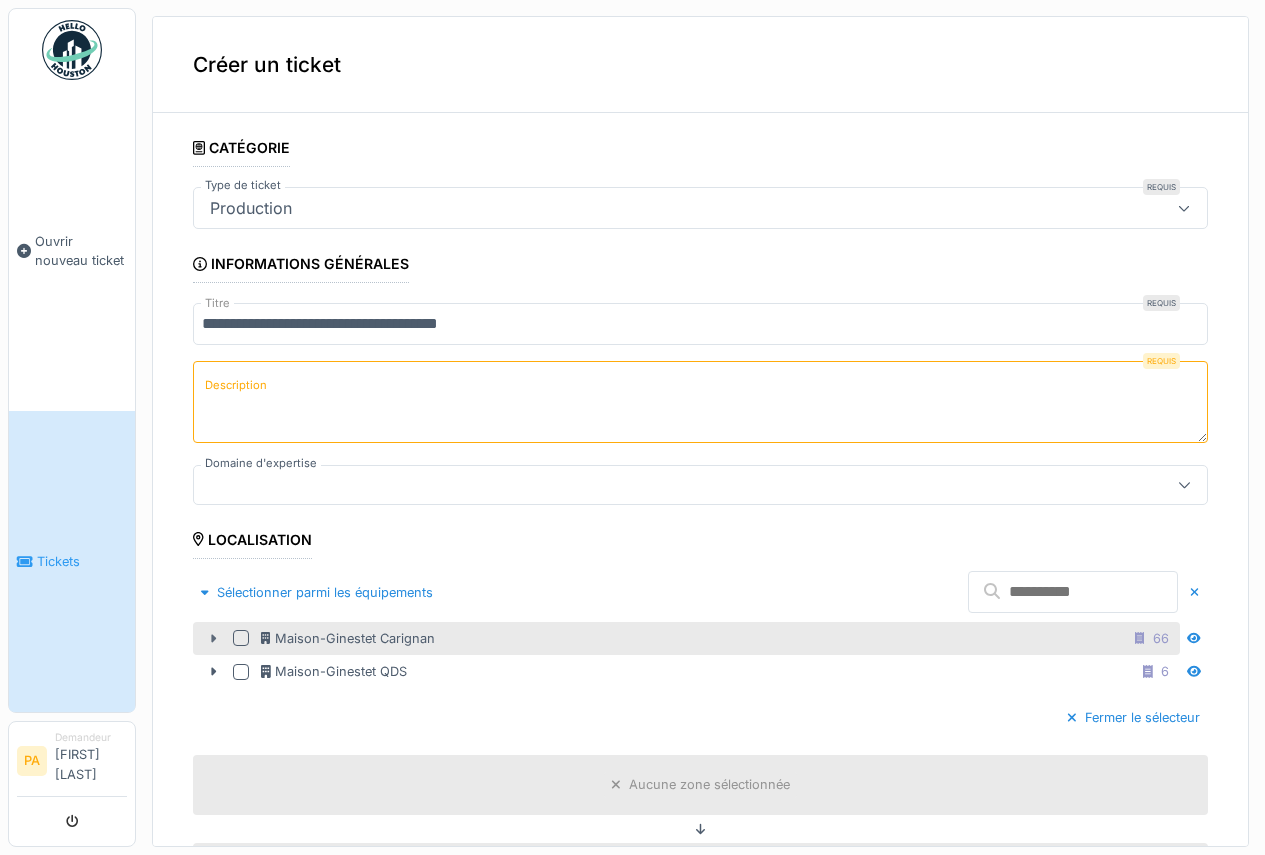 click 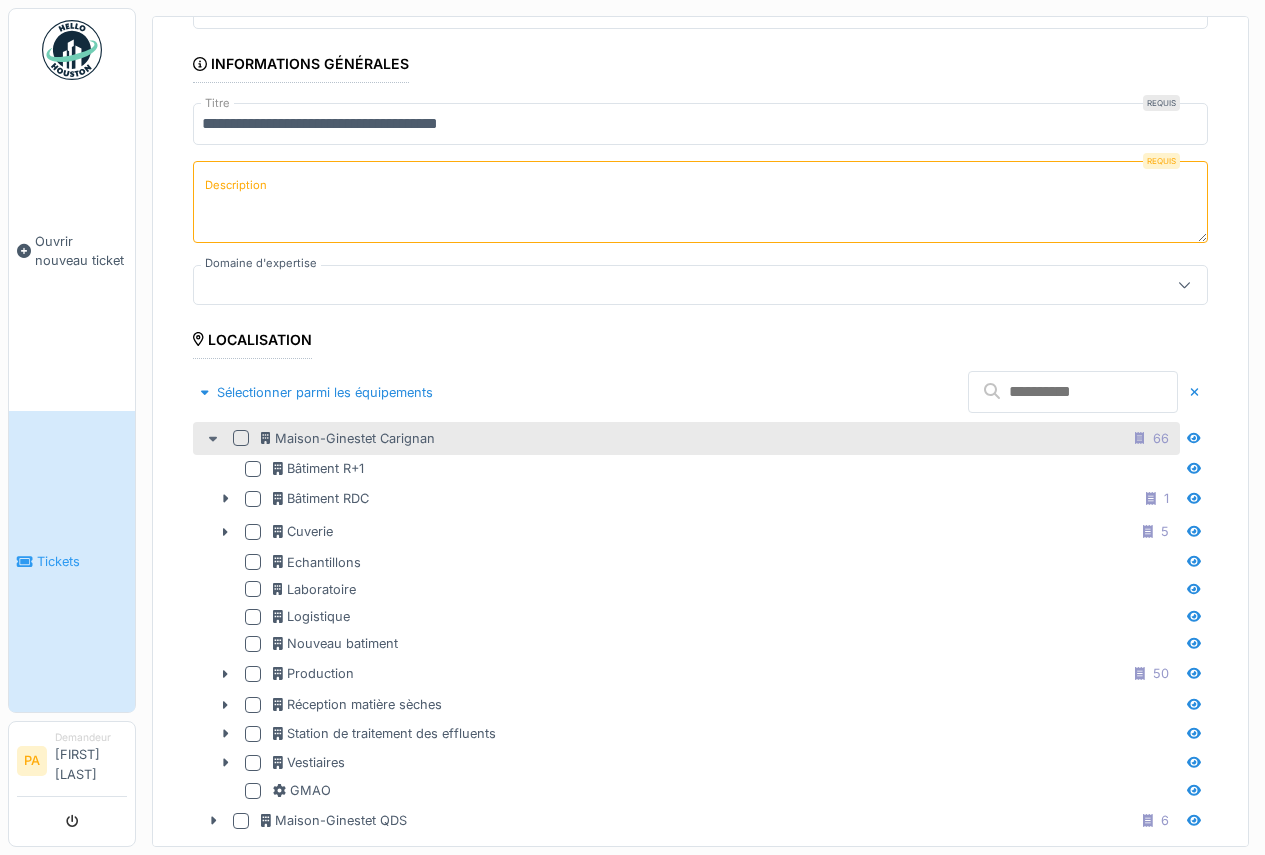scroll, scrollTop: 300, scrollLeft: 0, axis: vertical 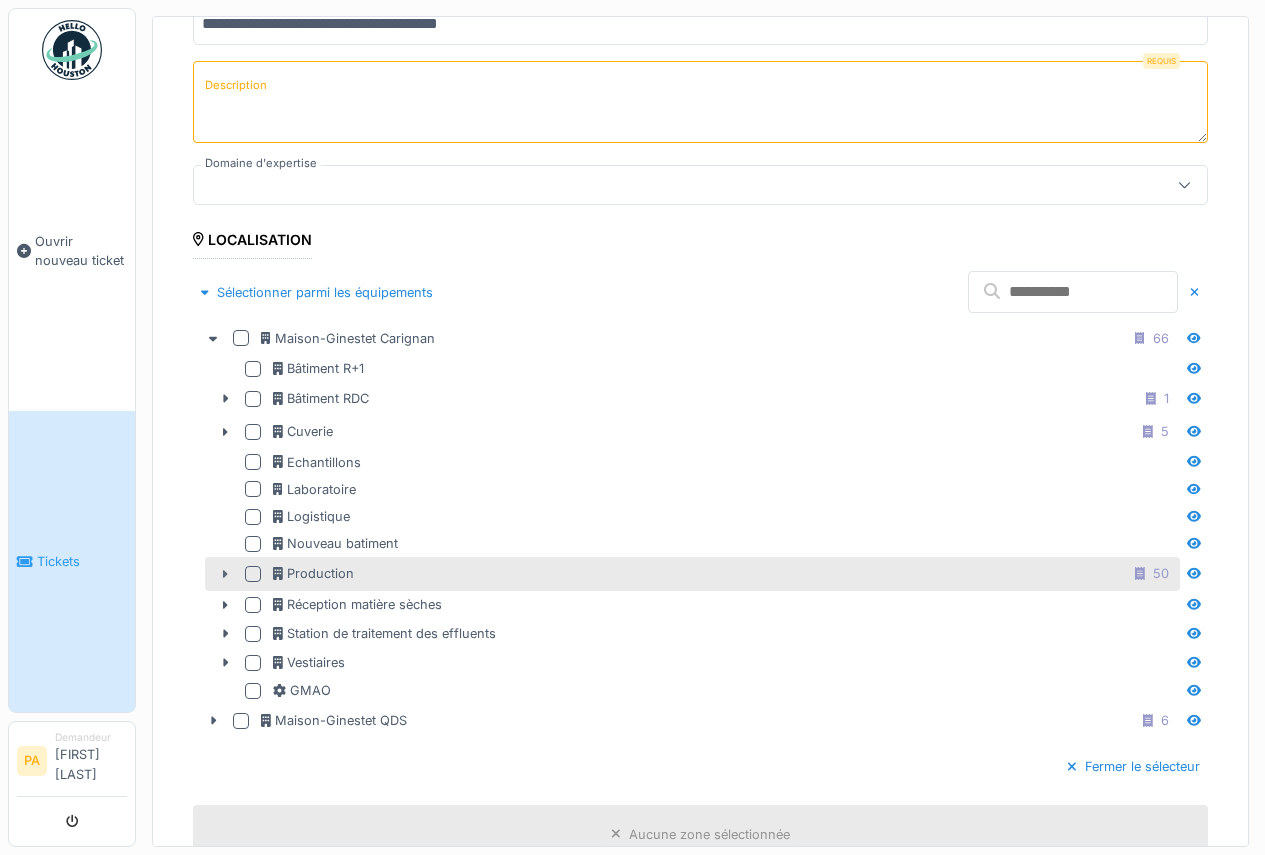 click 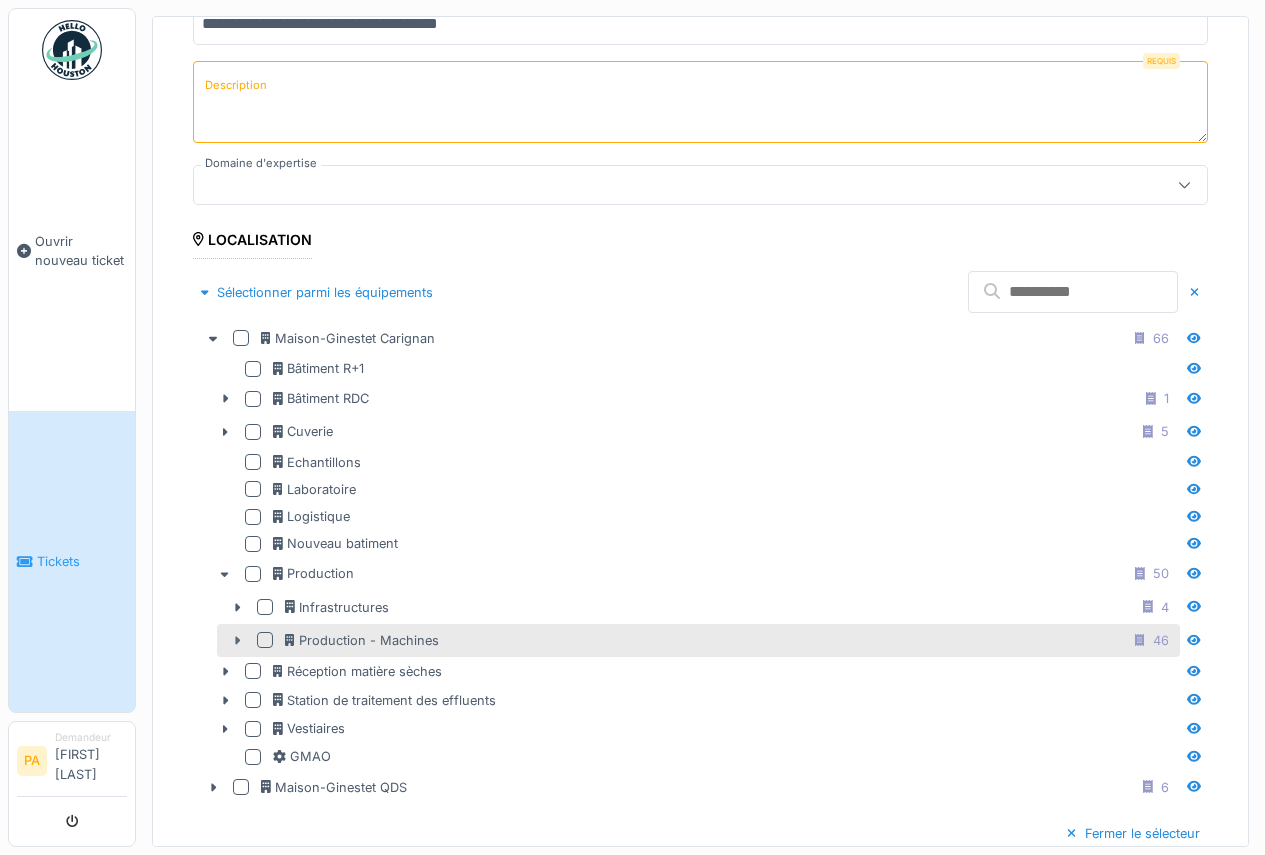 click 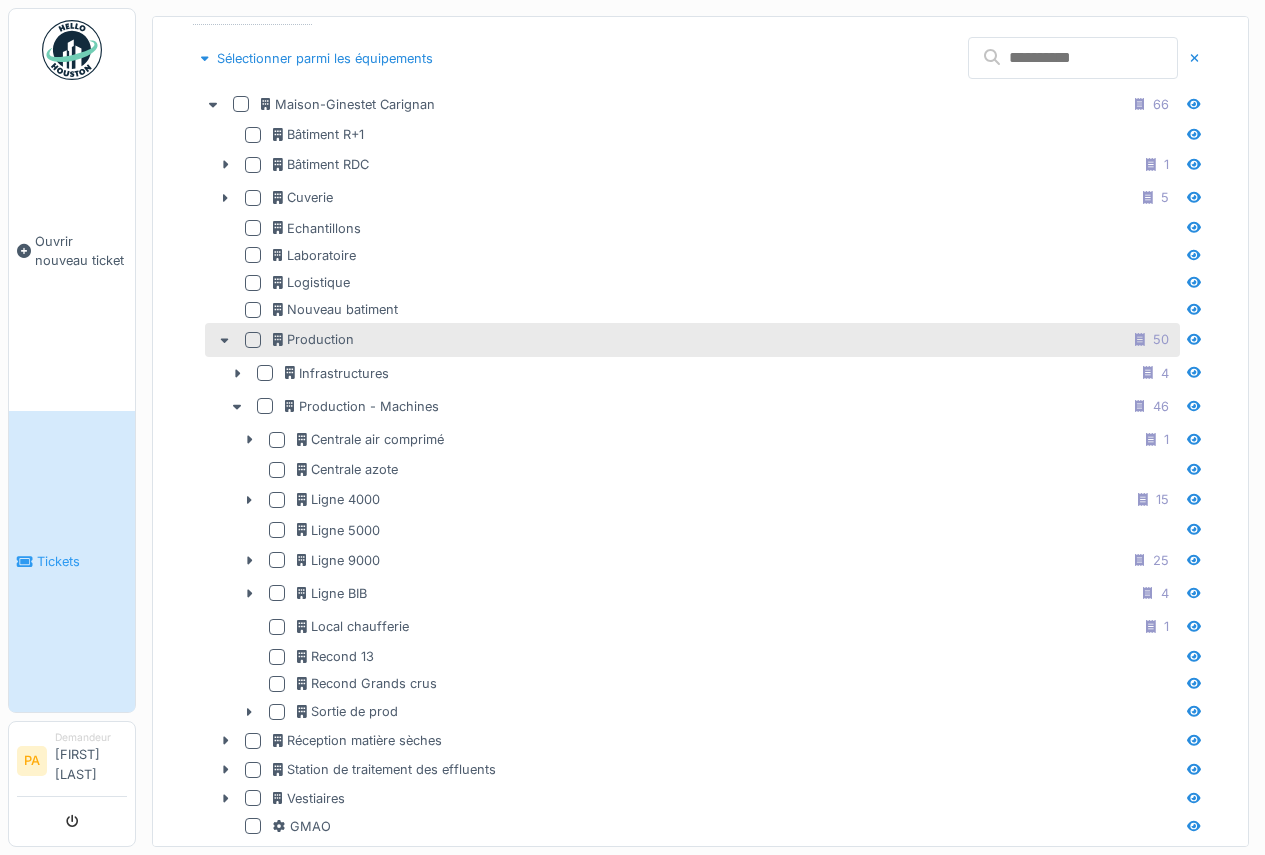 scroll, scrollTop: 600, scrollLeft: 0, axis: vertical 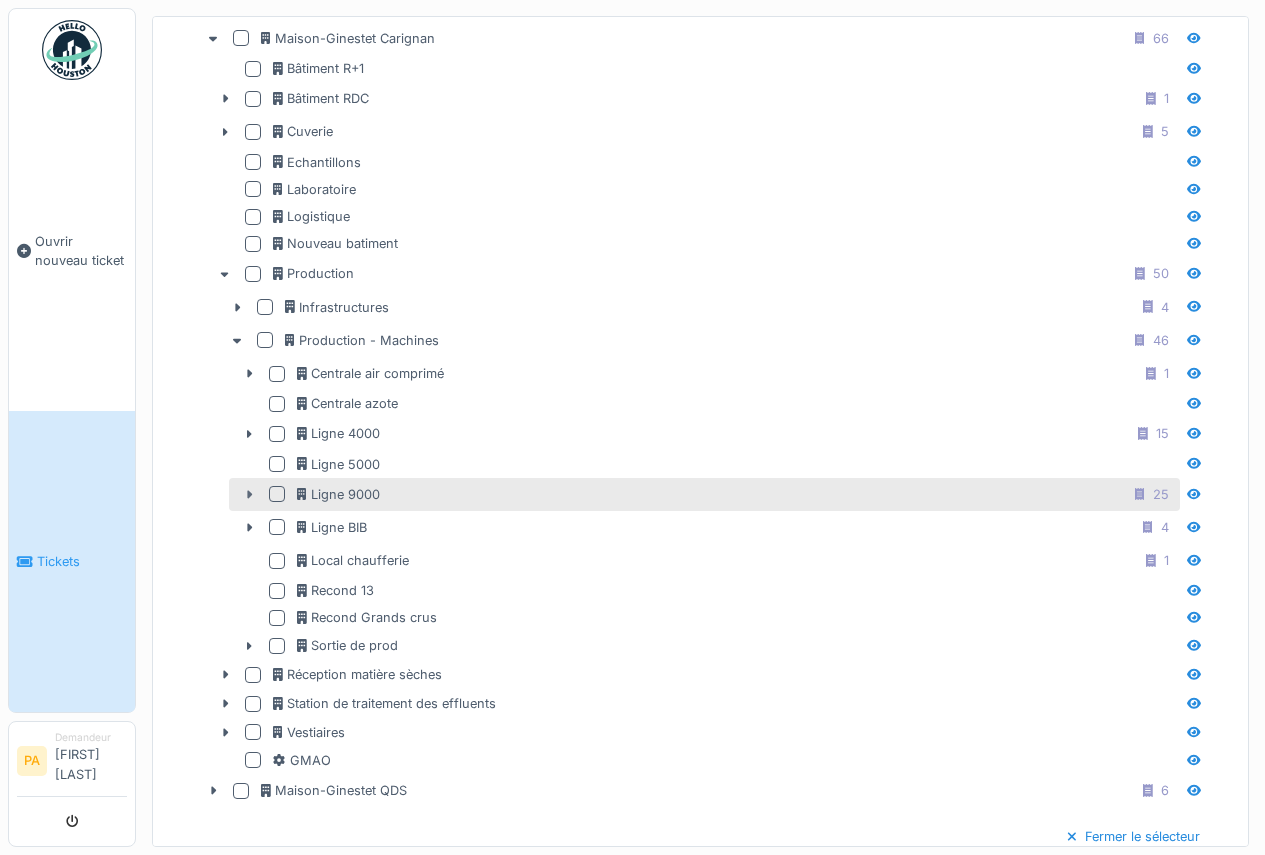 click 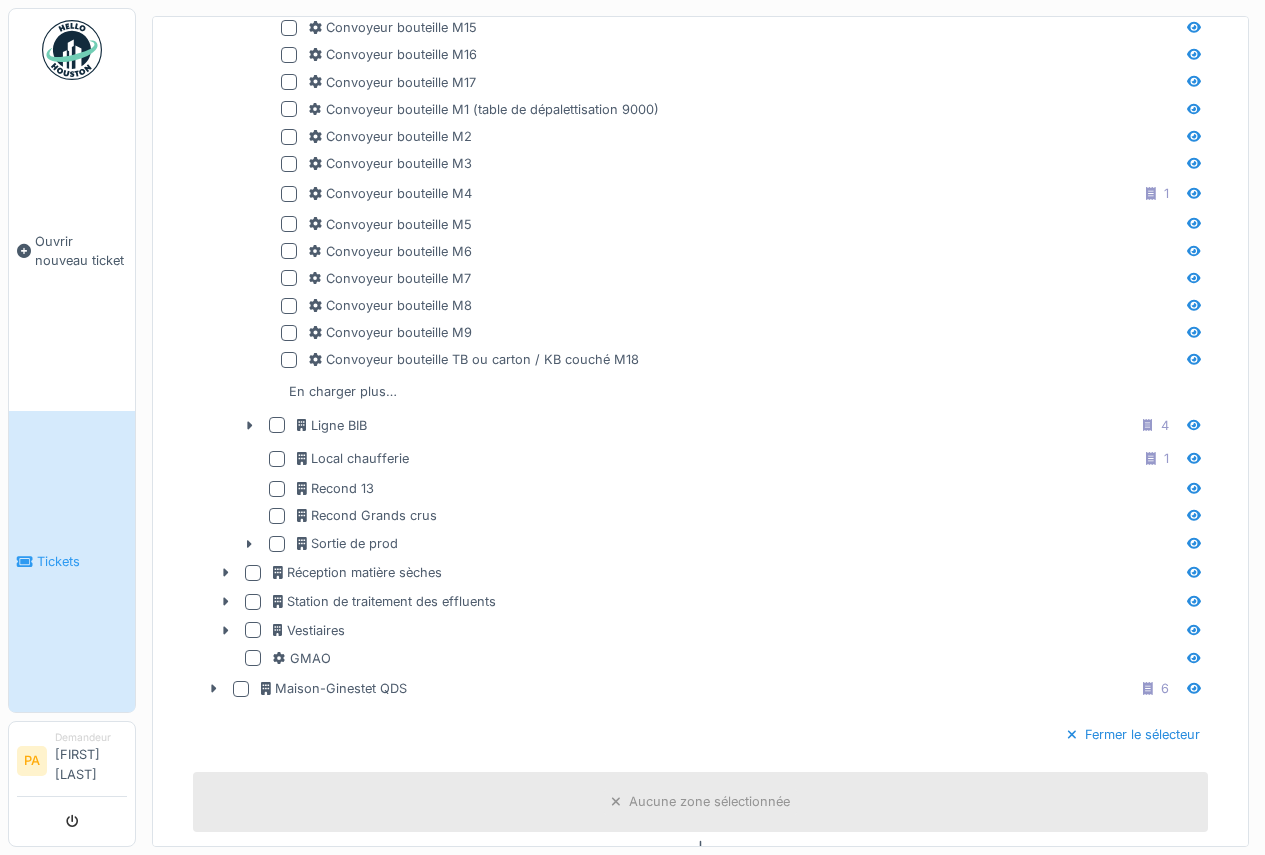 scroll, scrollTop: 1300, scrollLeft: 0, axis: vertical 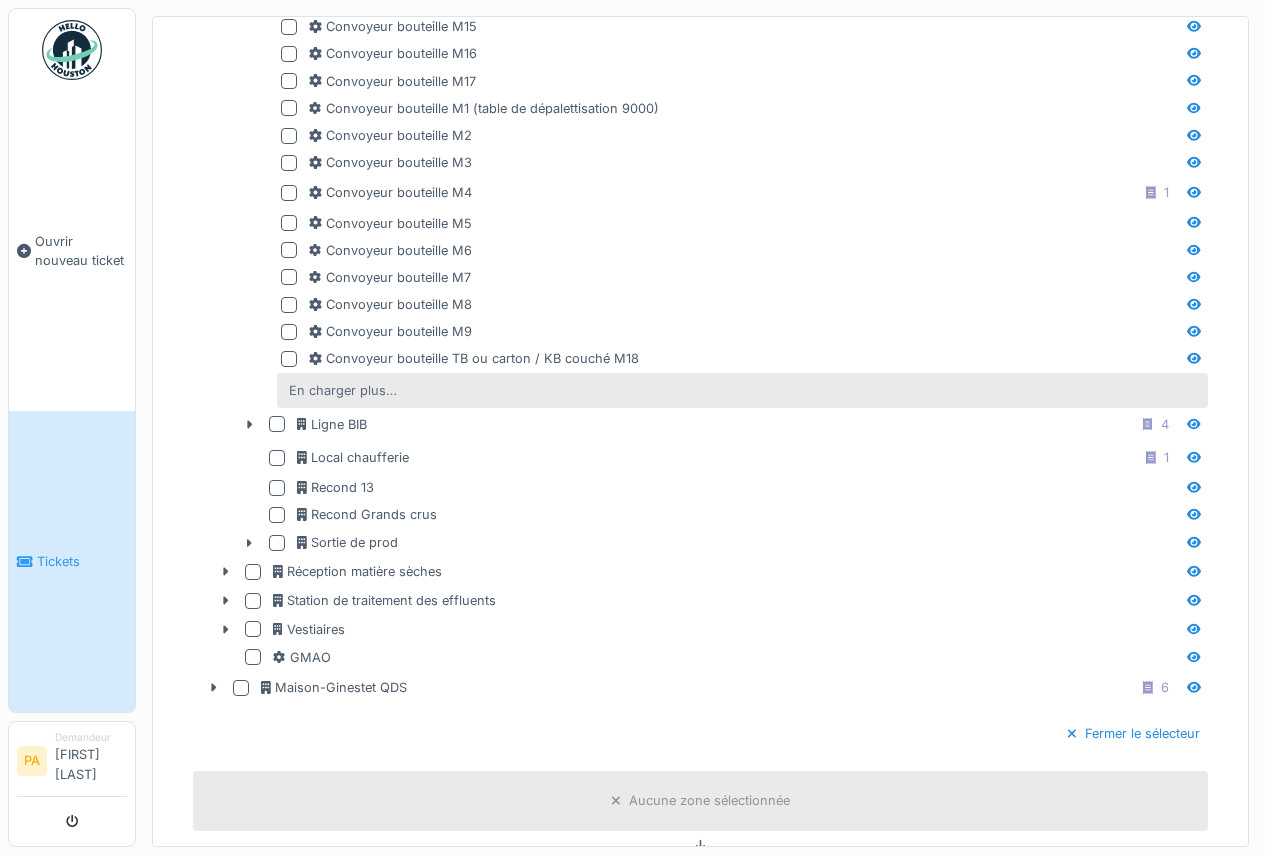 click on "En charger plus…" at bounding box center [343, 390] 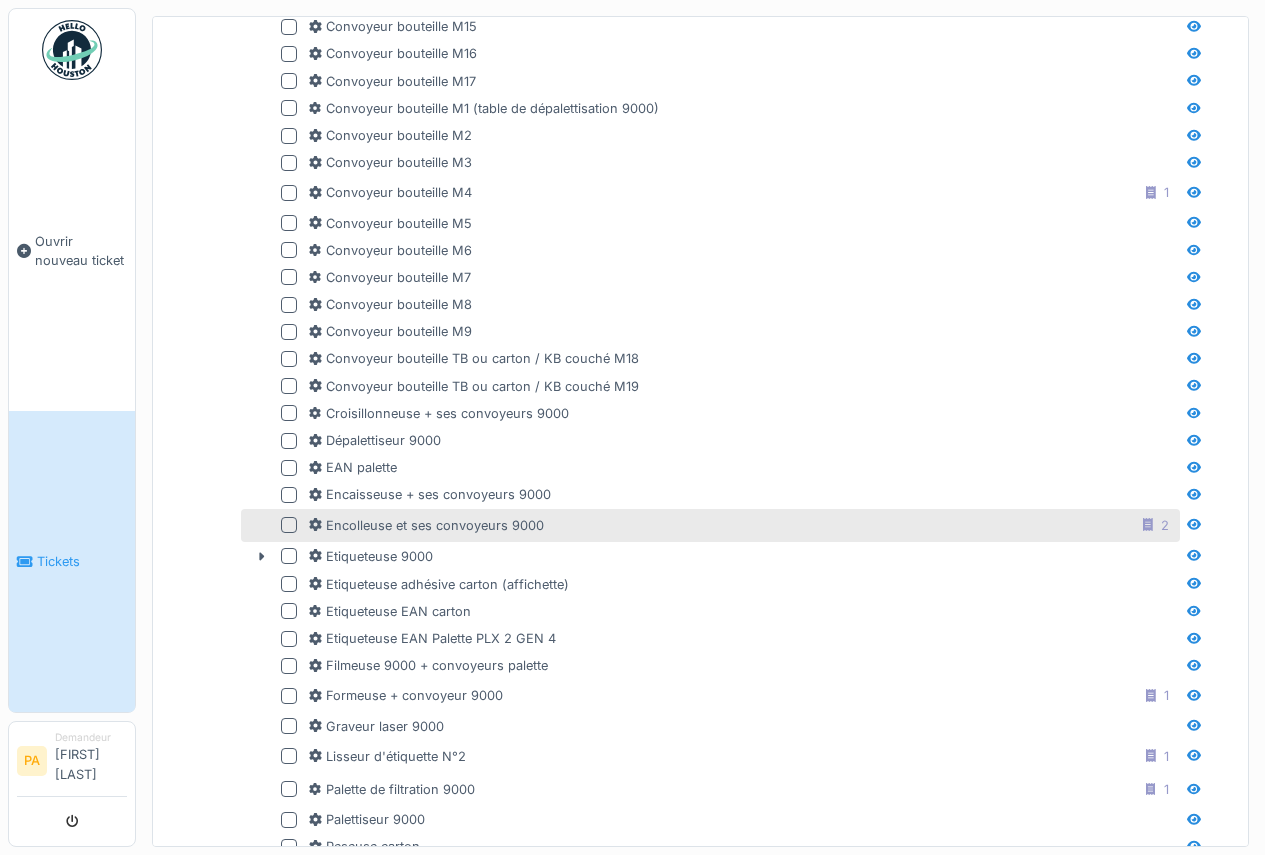 click at bounding box center (289, 525) 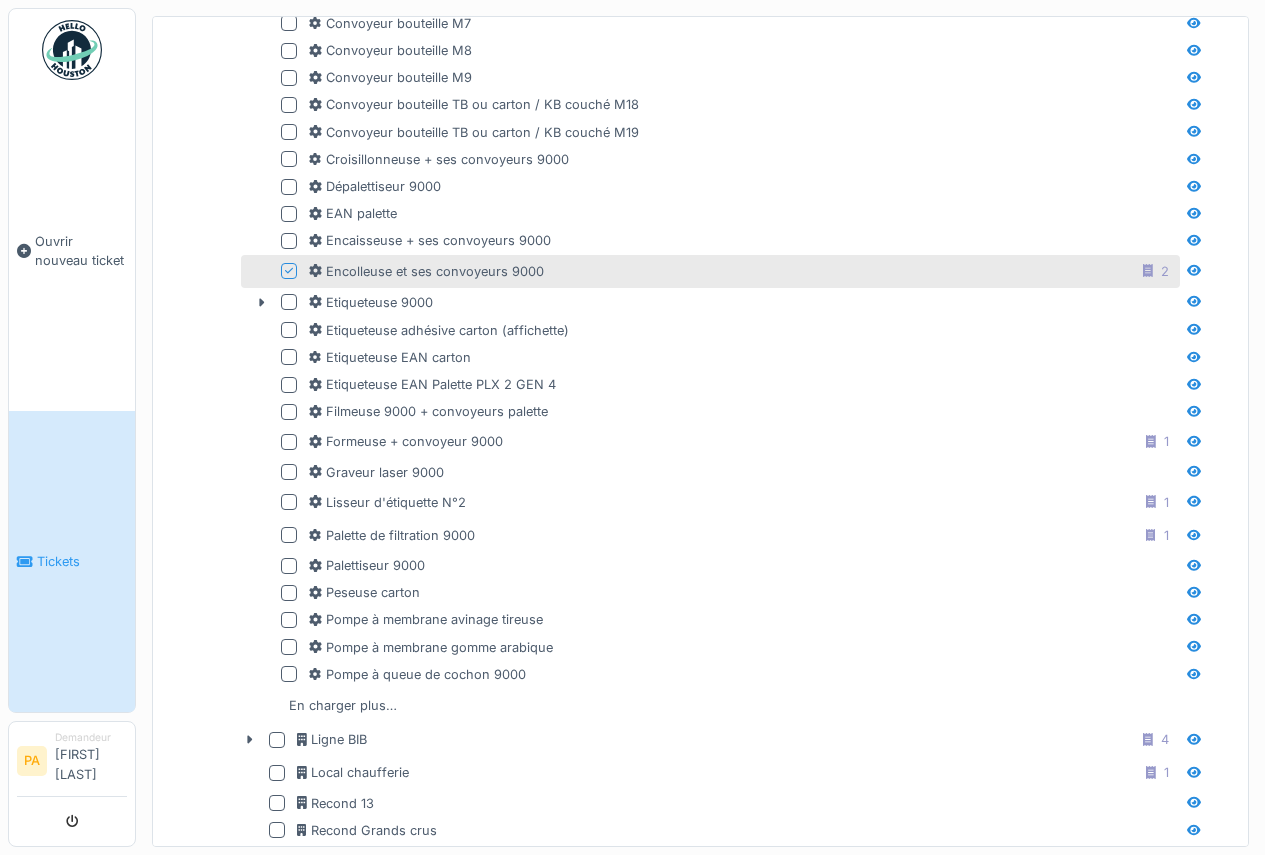 scroll, scrollTop: 1600, scrollLeft: 0, axis: vertical 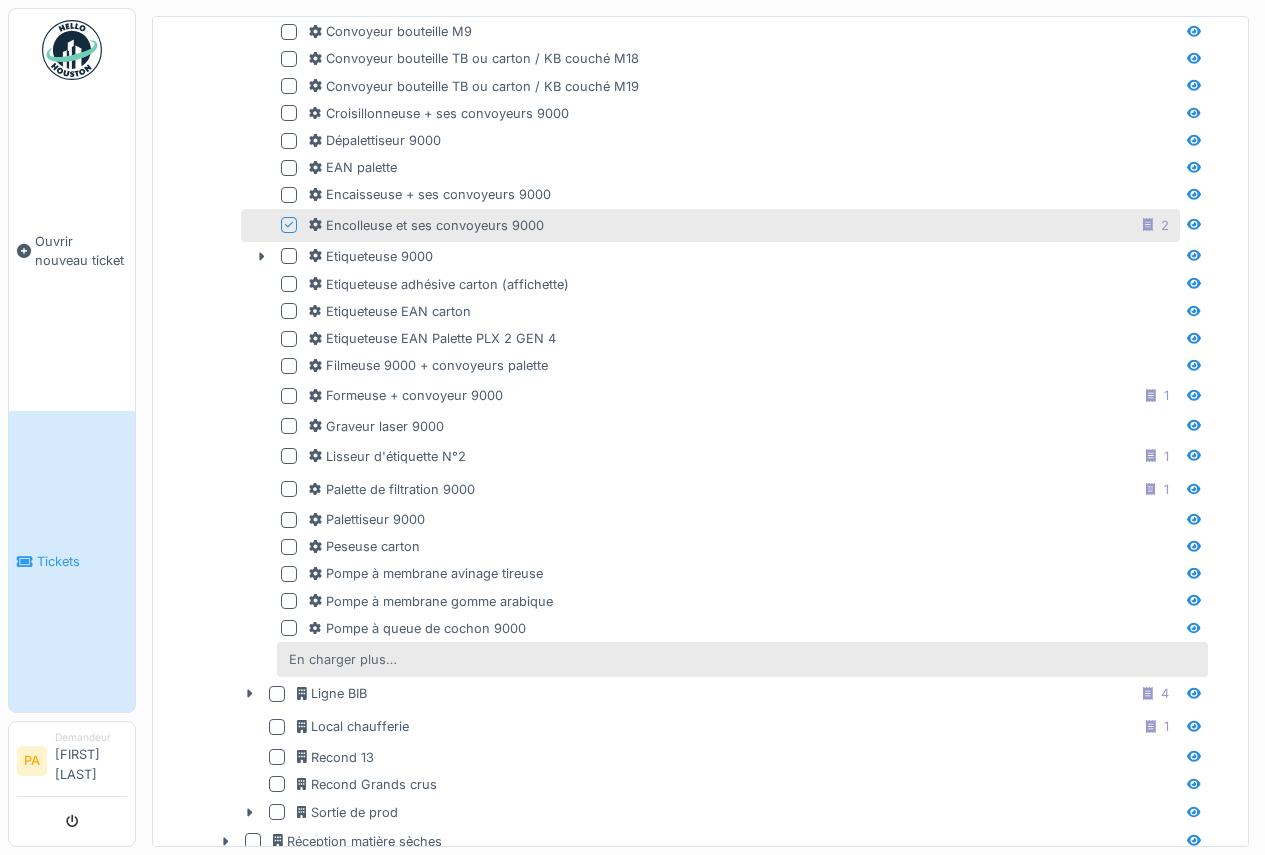 click on "En charger plus…" at bounding box center [343, 659] 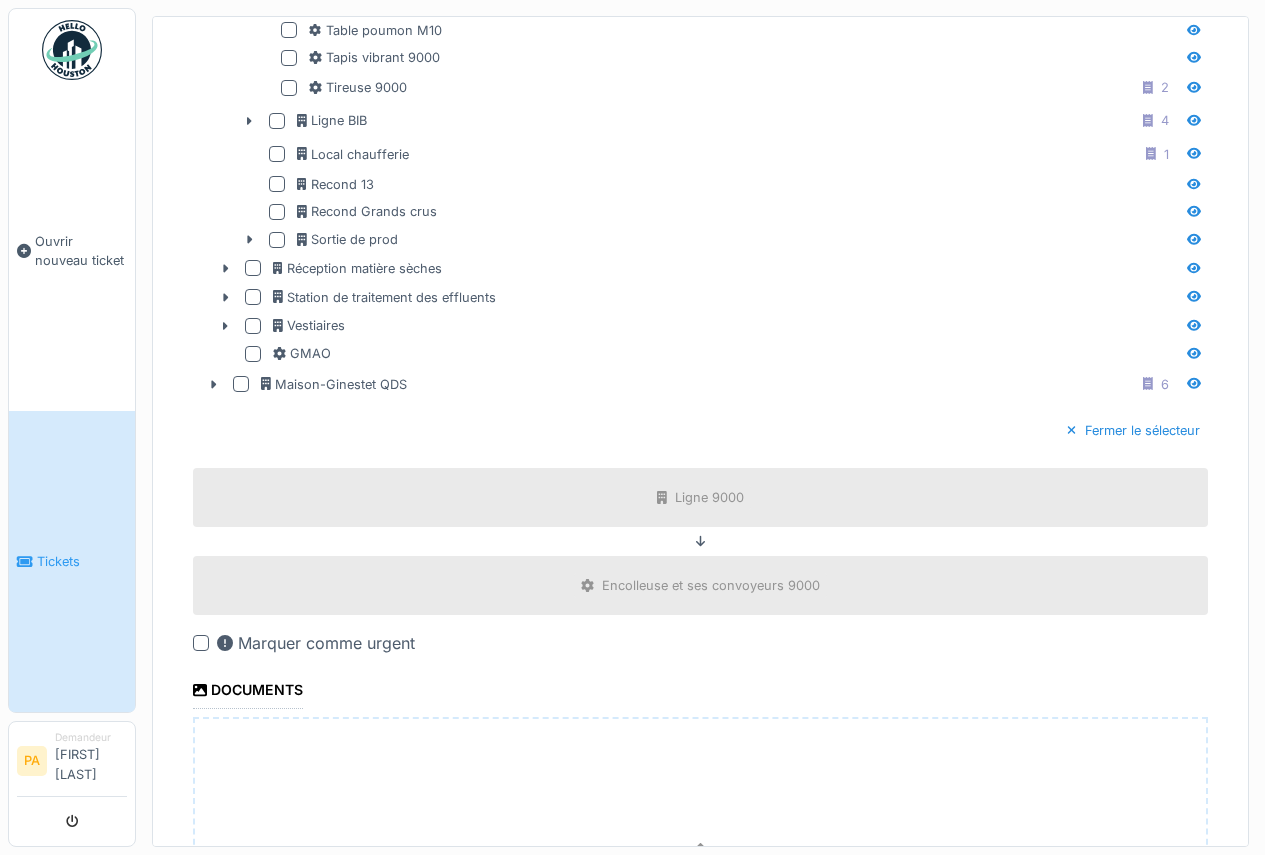 scroll, scrollTop: 2504, scrollLeft: 0, axis: vertical 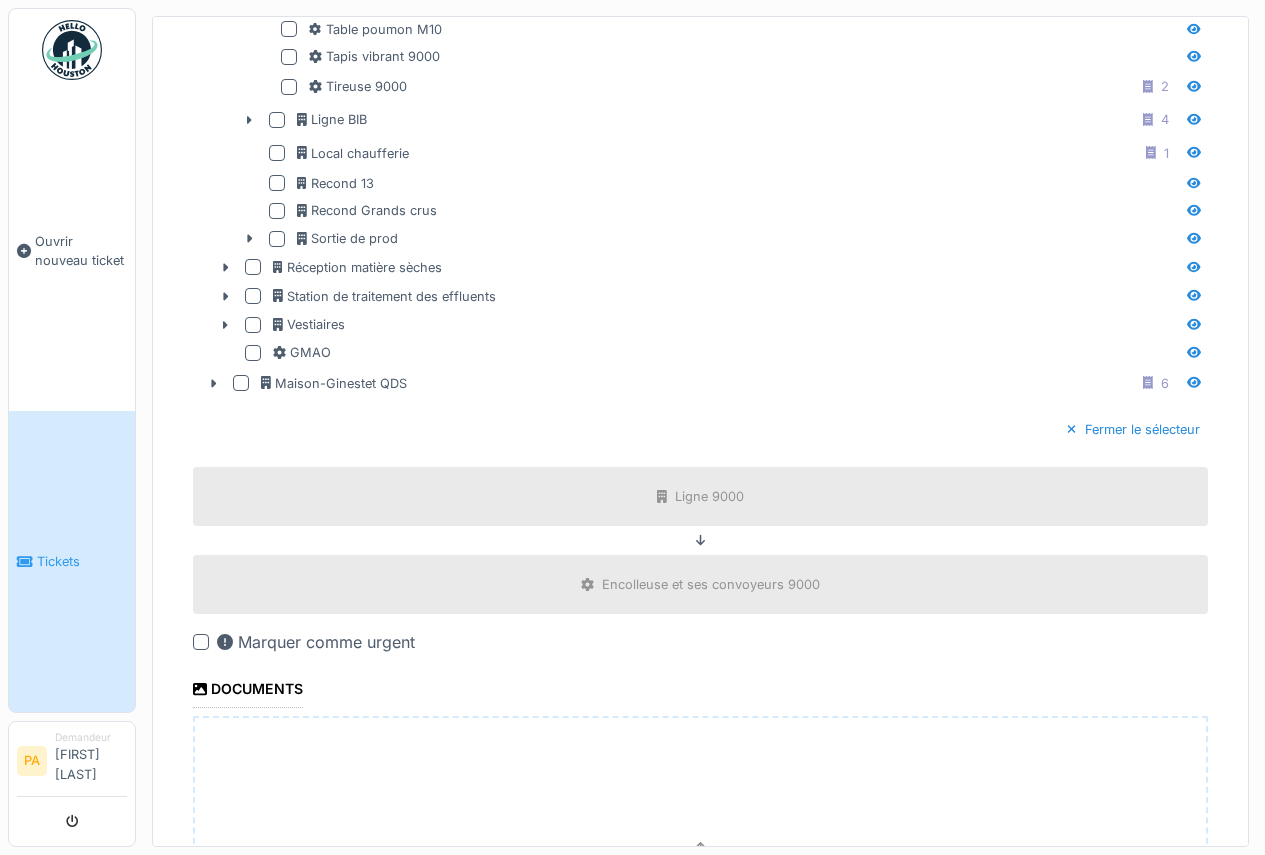 click at bounding box center (201, 642) 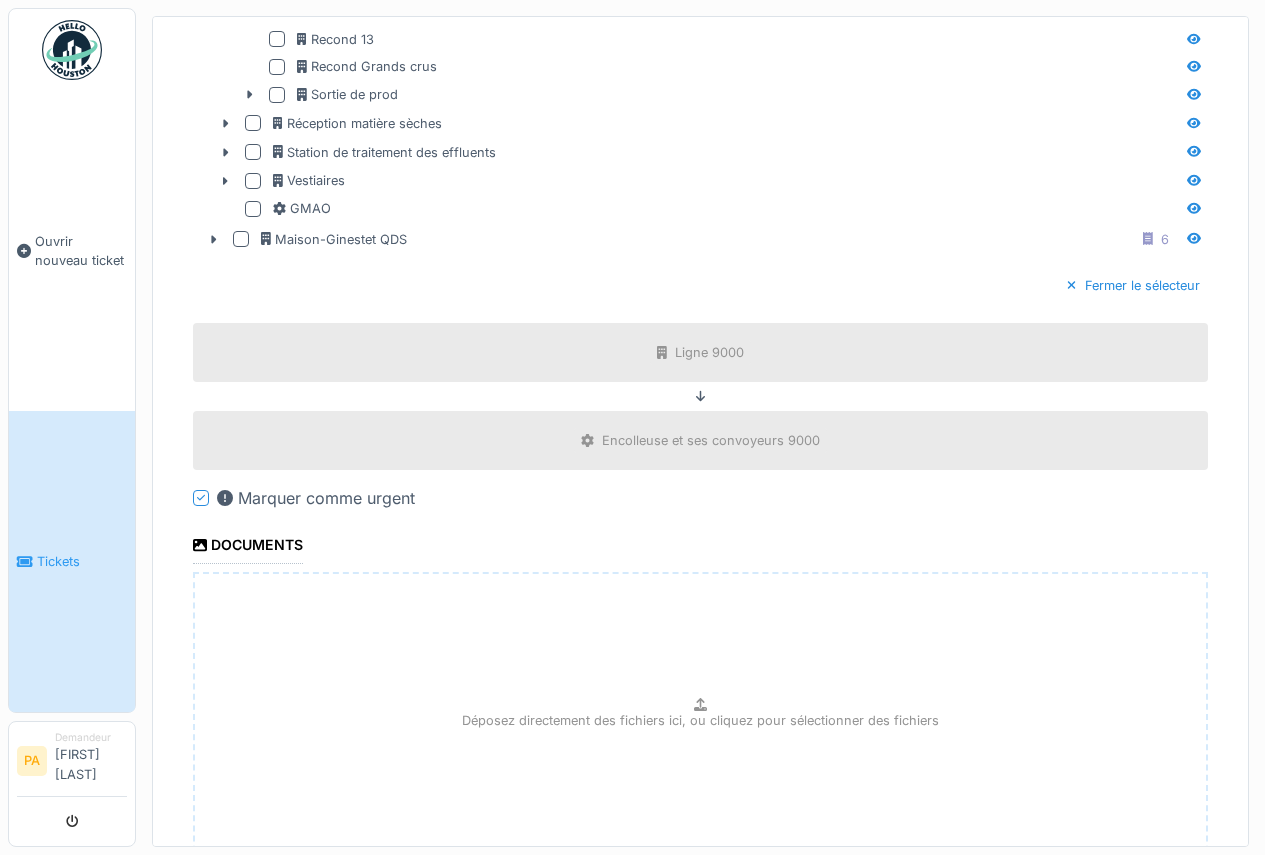 scroll, scrollTop: 2804, scrollLeft: 0, axis: vertical 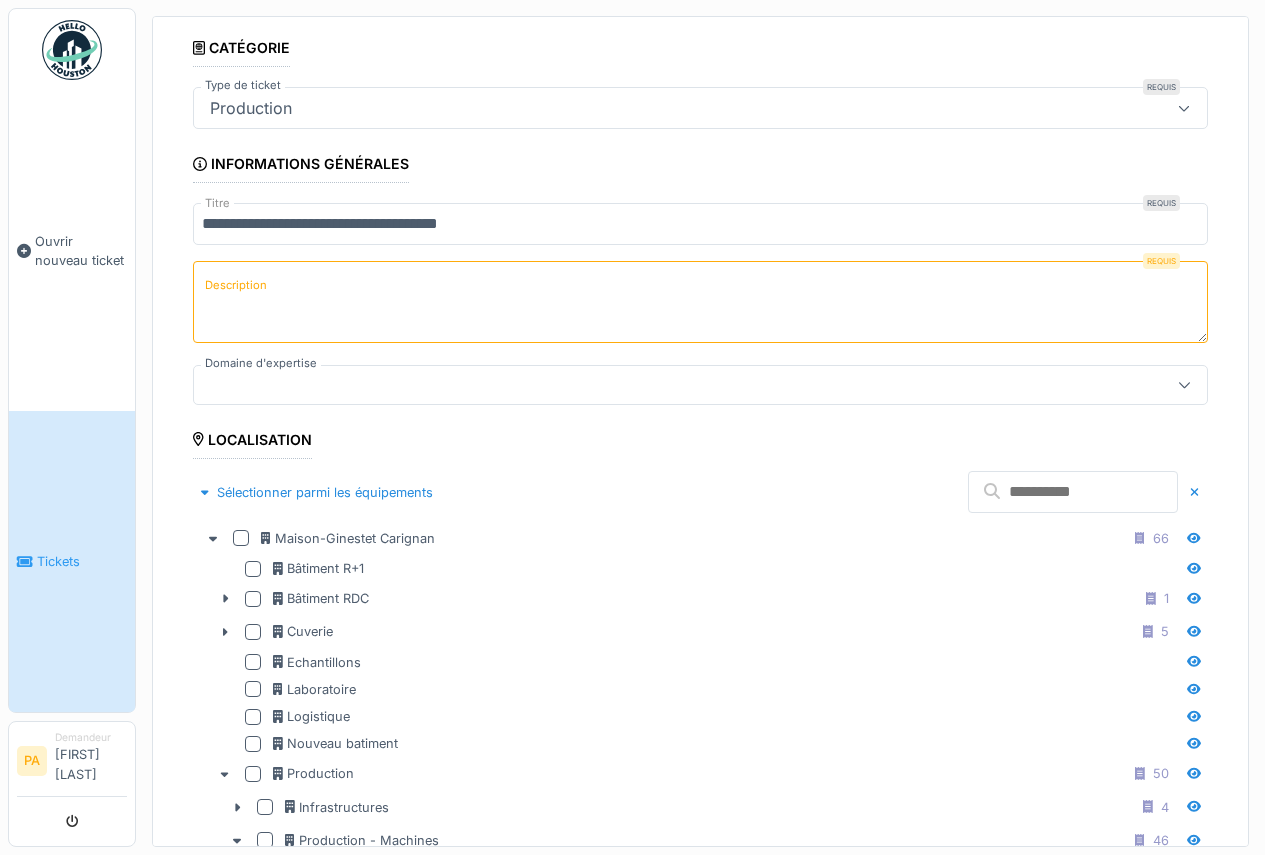 click 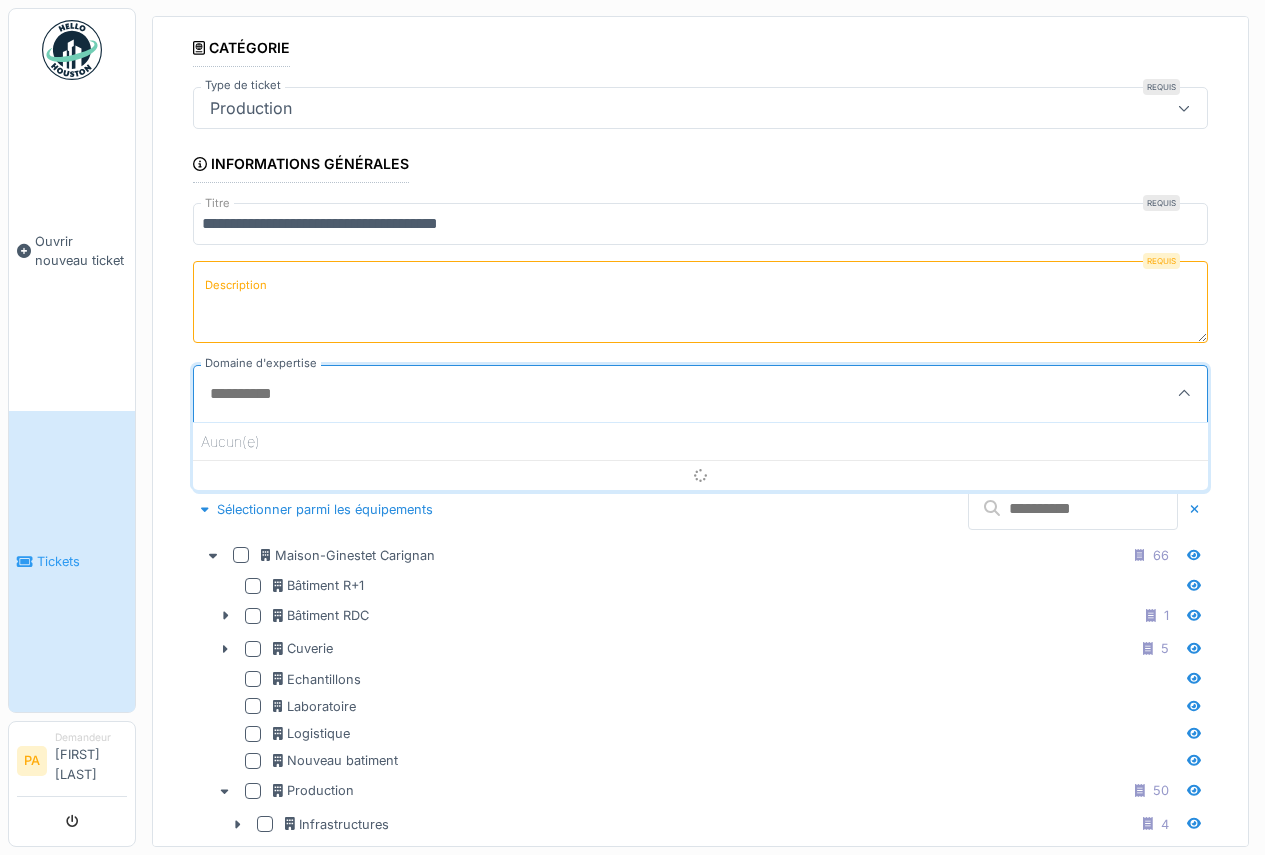 scroll, scrollTop: 4, scrollLeft: 0, axis: vertical 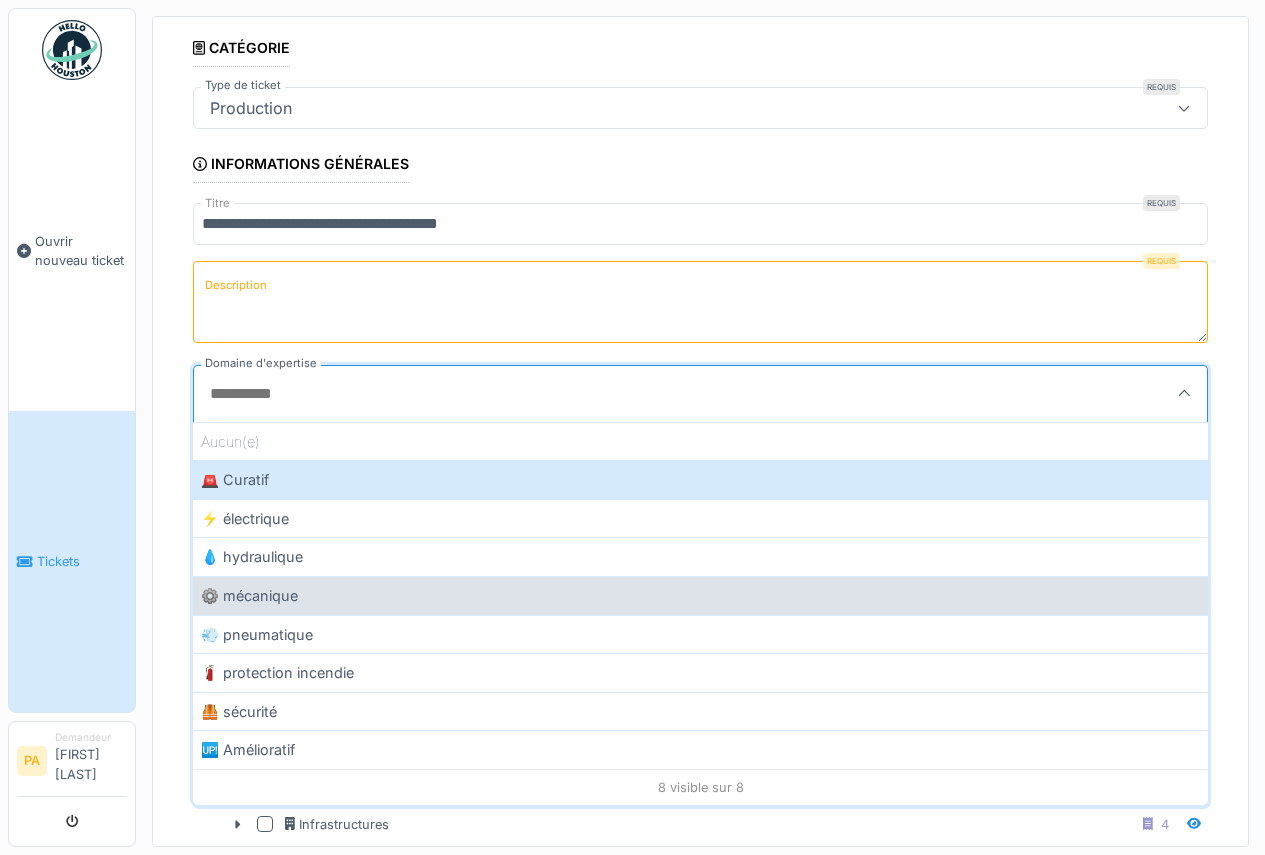 click on "⚙️ mécanique" at bounding box center [700, 595] 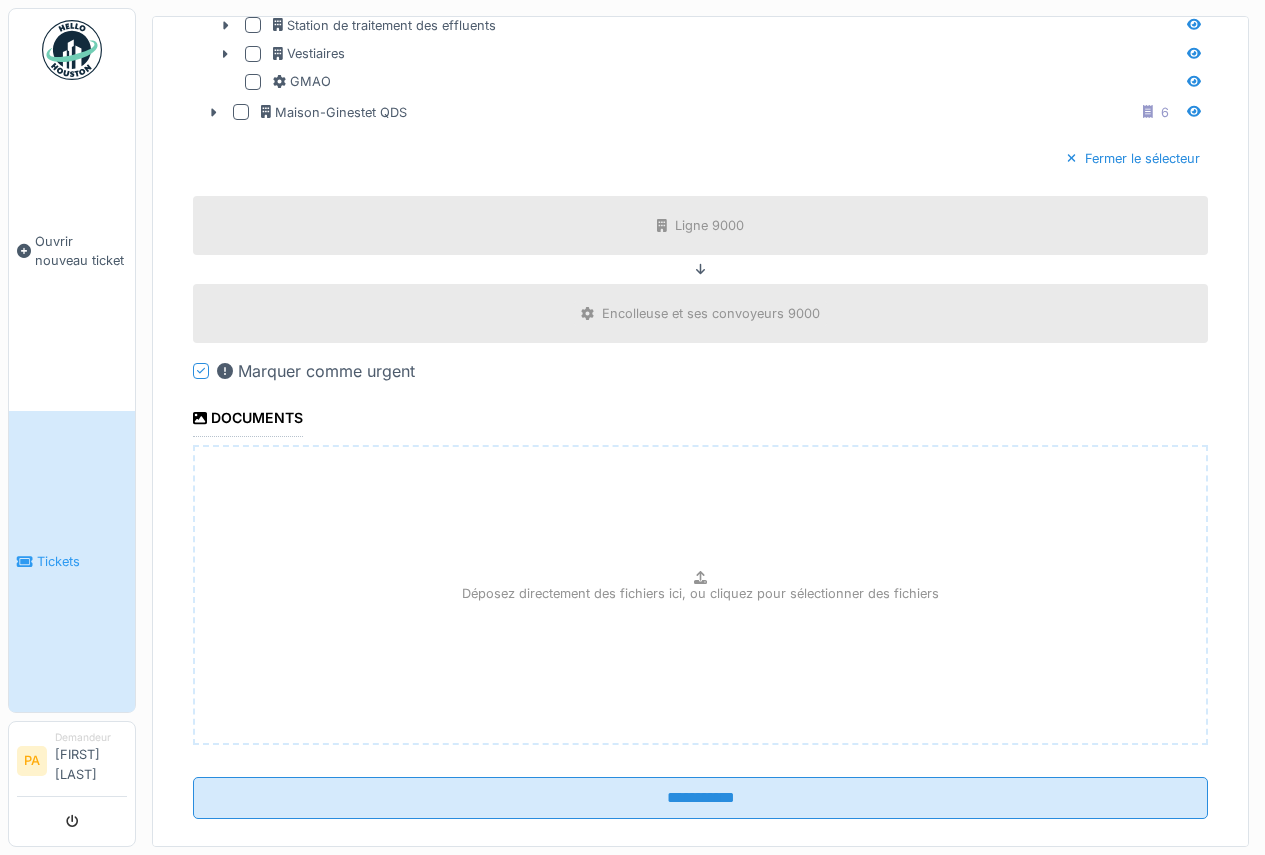 scroll, scrollTop: 2806, scrollLeft: 0, axis: vertical 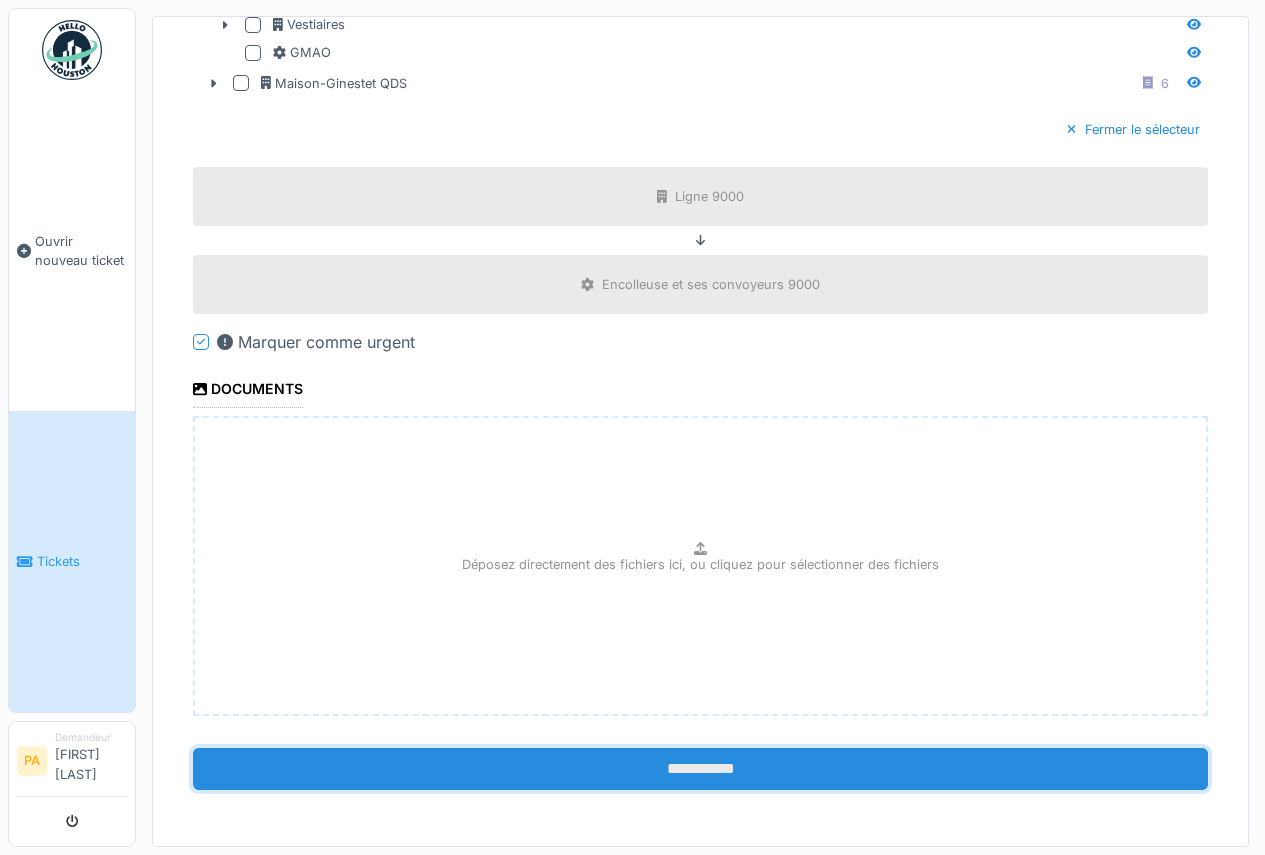 click on "**********" at bounding box center (700, 769) 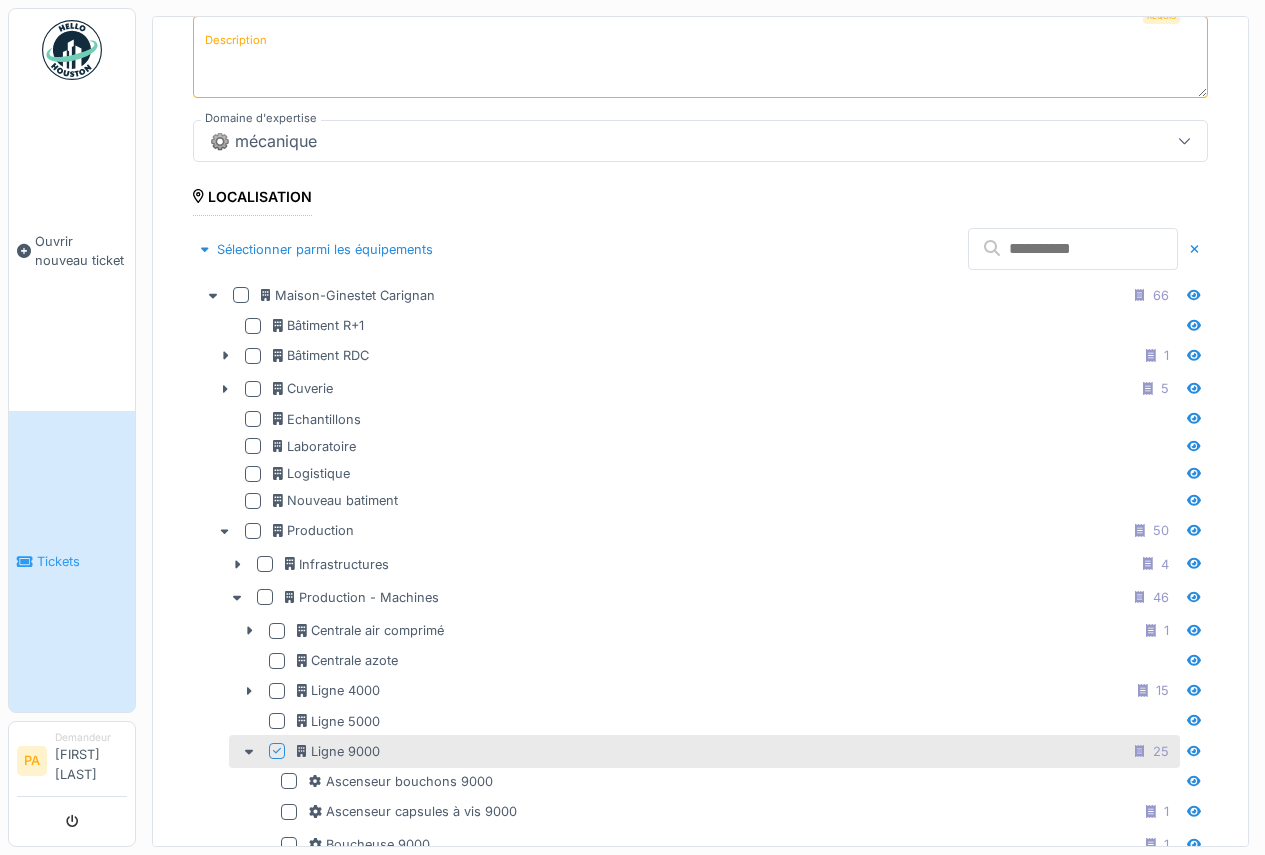 click on "Description" at bounding box center [700, 57] 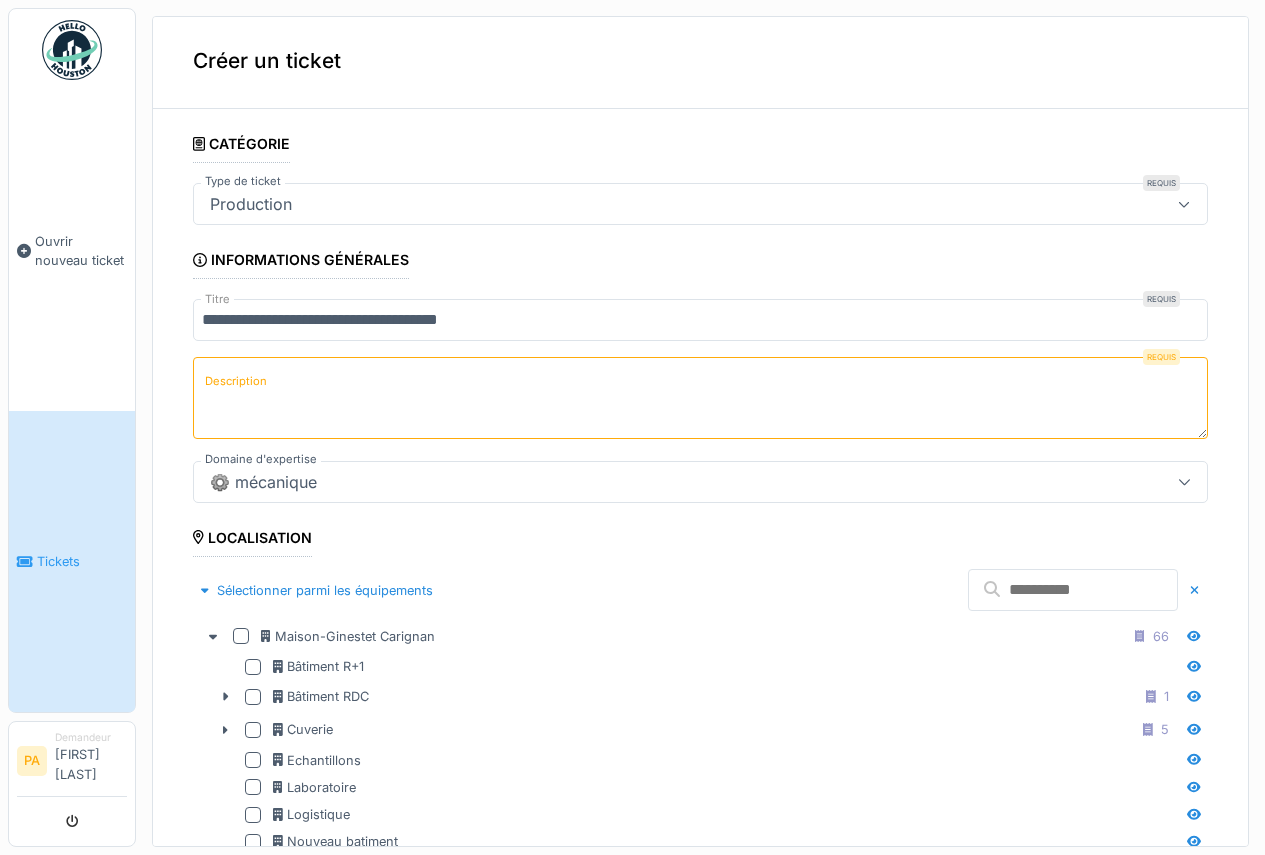 scroll, scrollTop: 0, scrollLeft: 0, axis: both 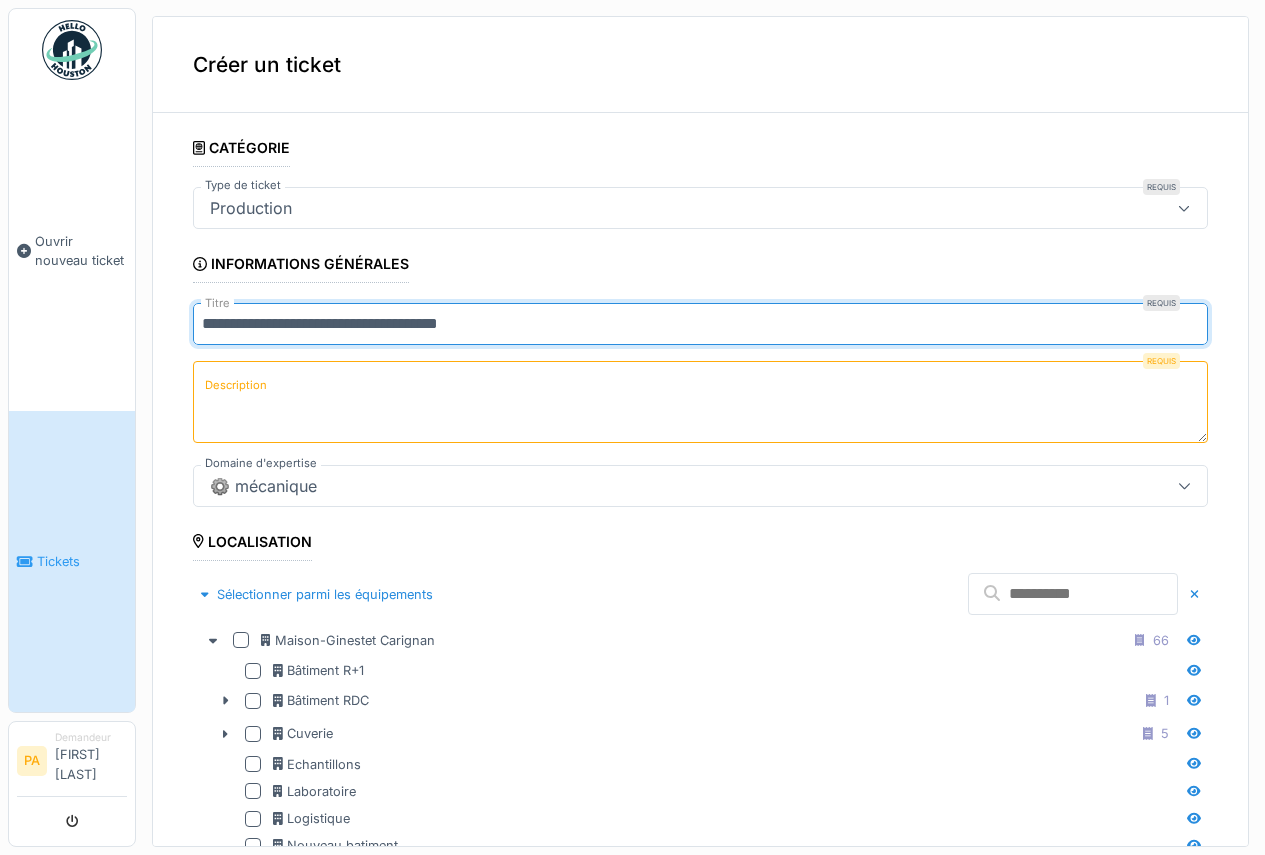 drag, startPoint x: 203, startPoint y: 321, endPoint x: 523, endPoint y: 305, distance: 320.39975 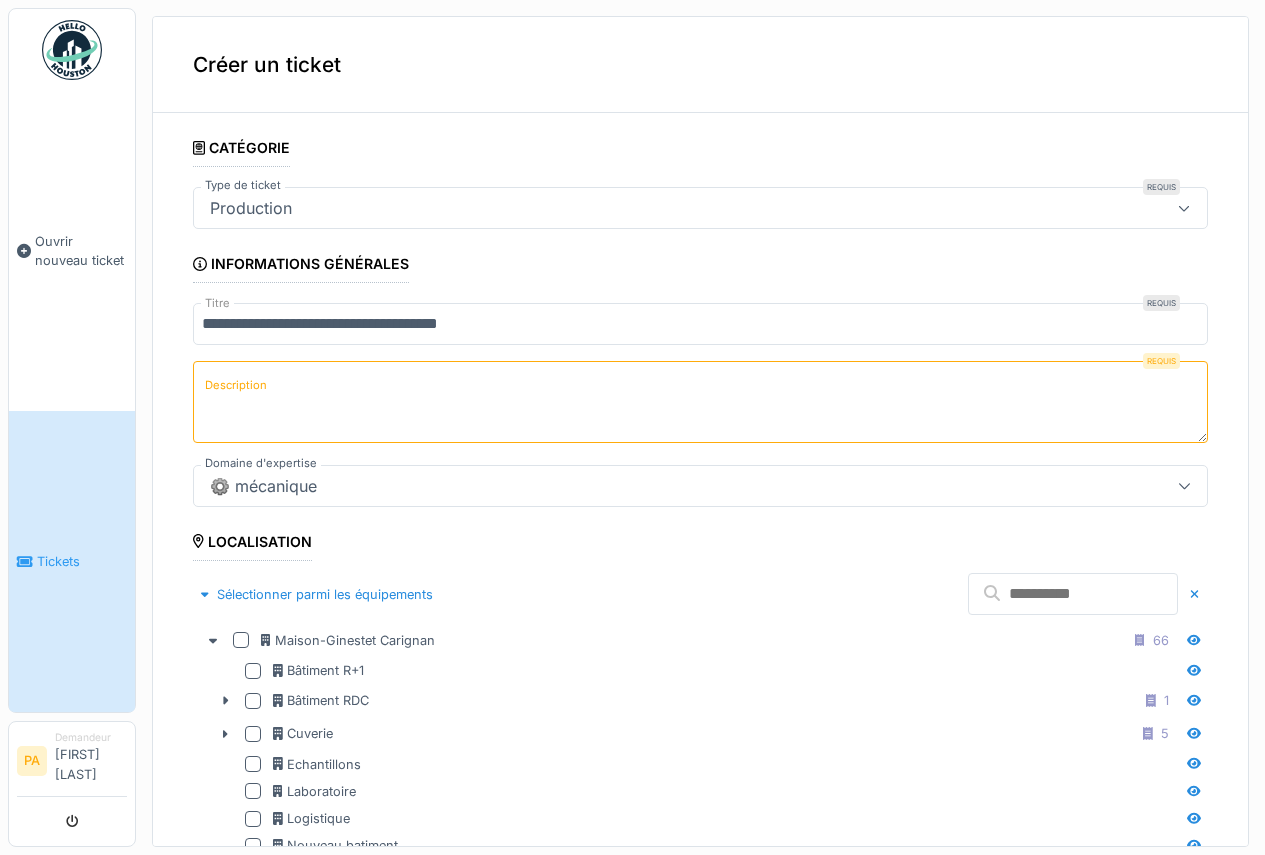 paste on "**********" 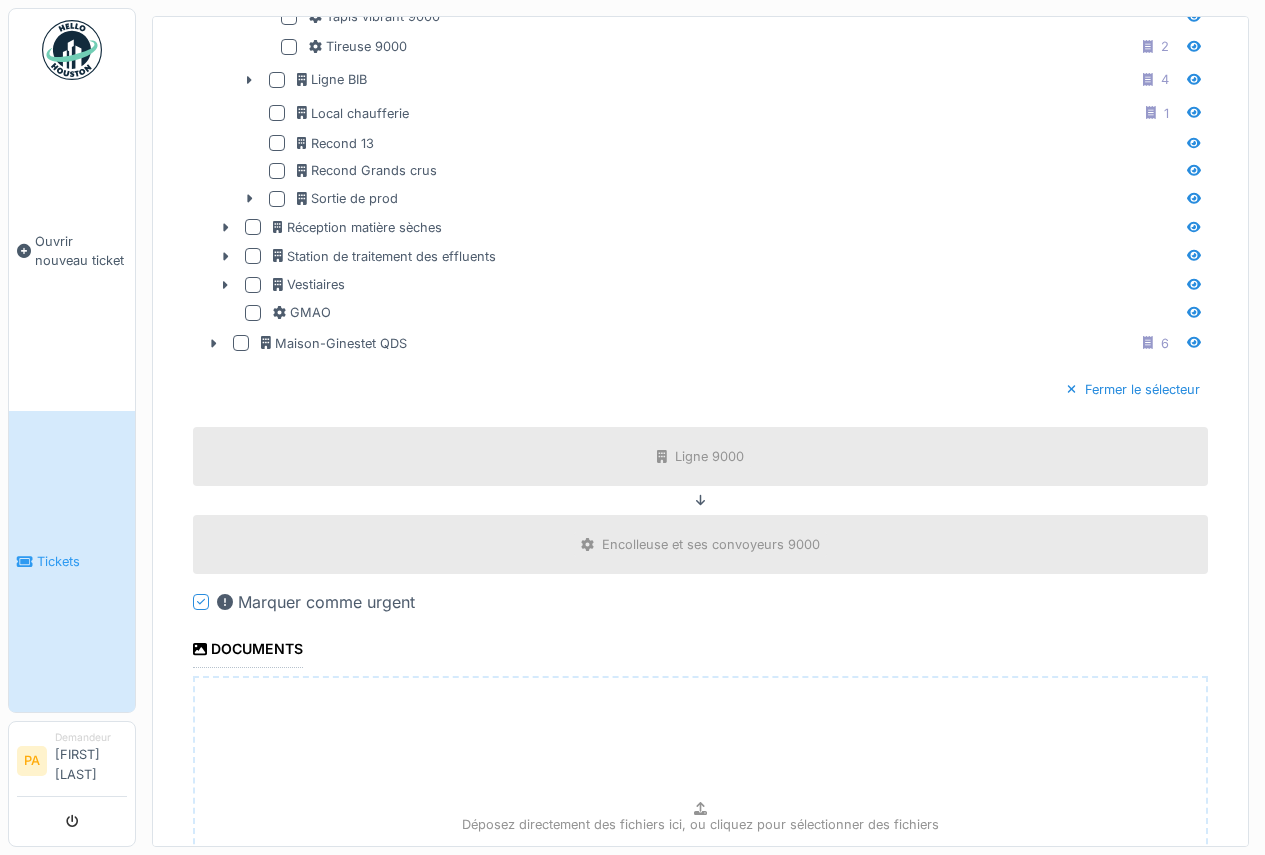 scroll, scrollTop: 2806, scrollLeft: 0, axis: vertical 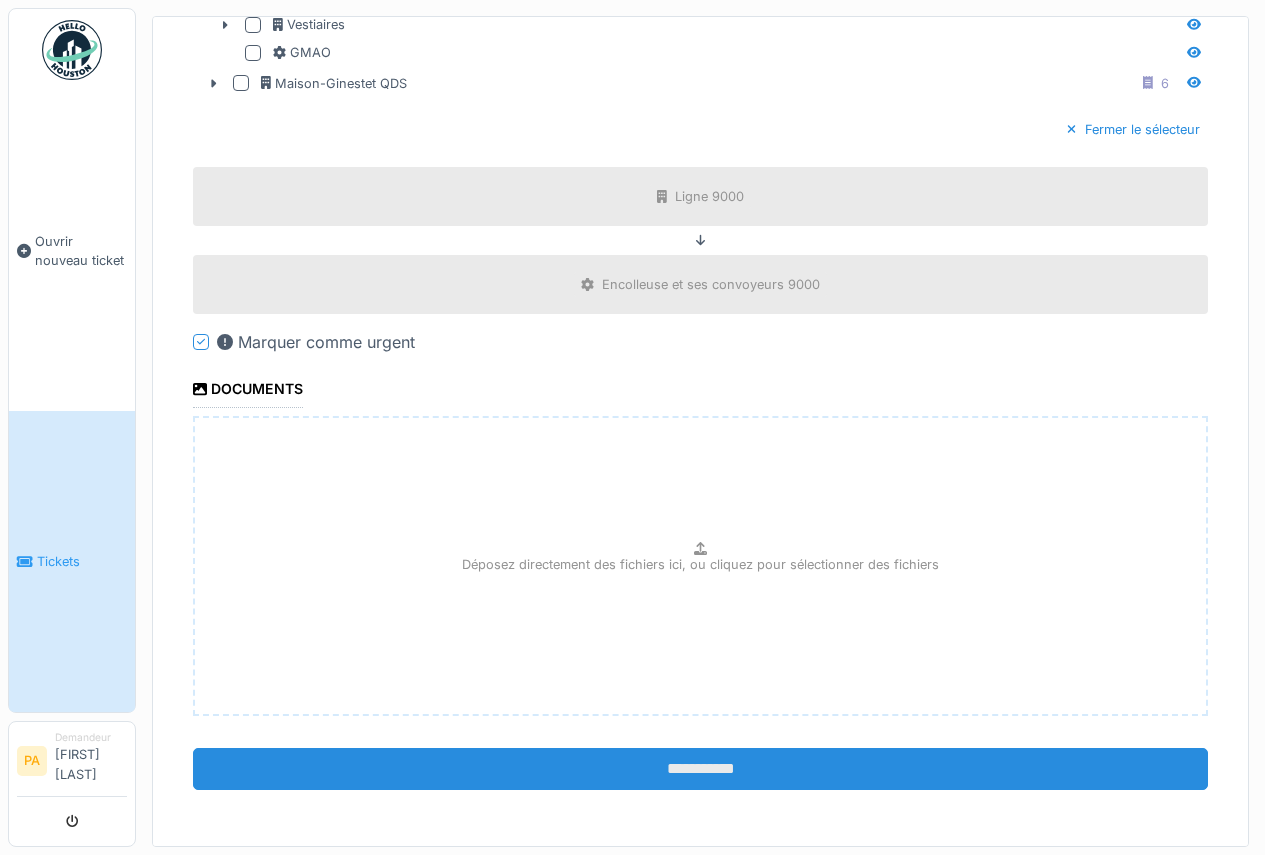 type on "**********" 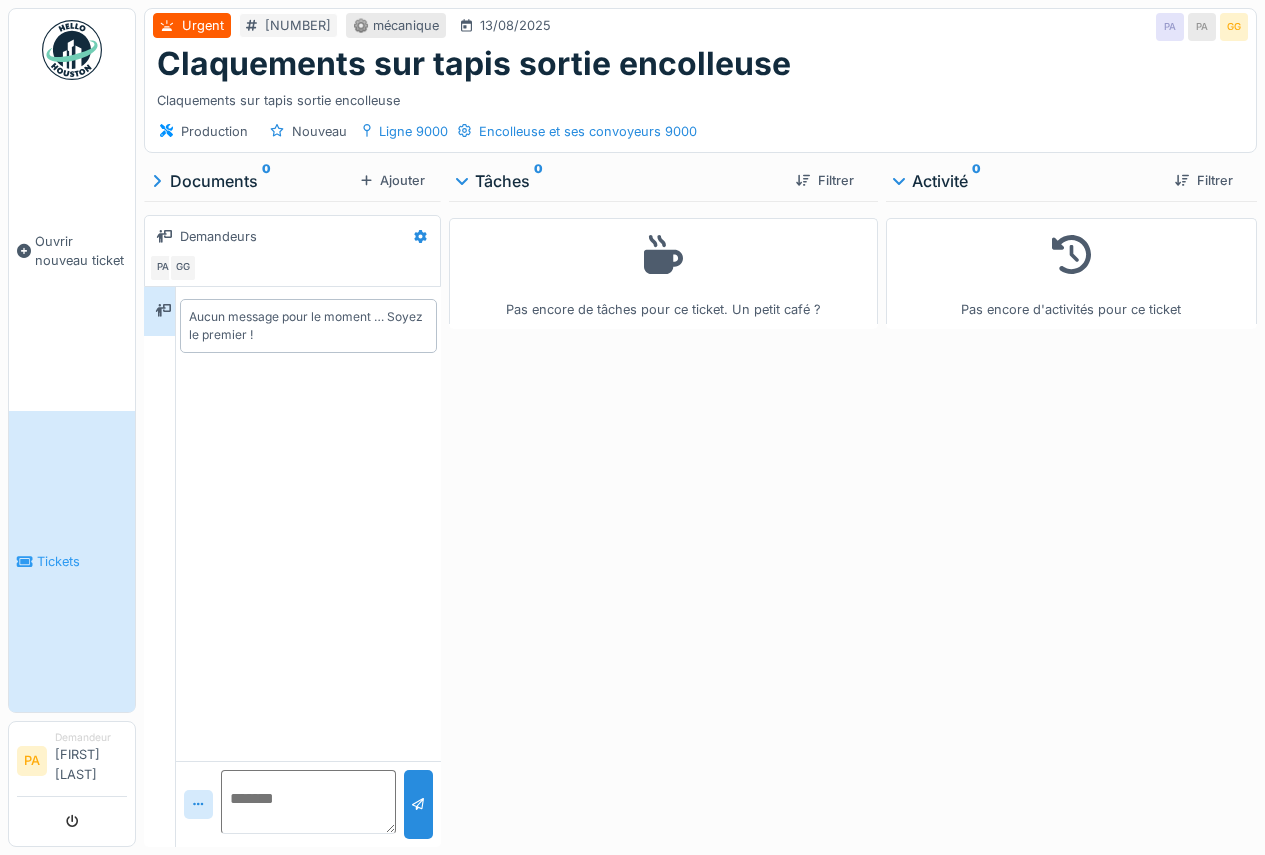 scroll, scrollTop: 0, scrollLeft: 0, axis: both 